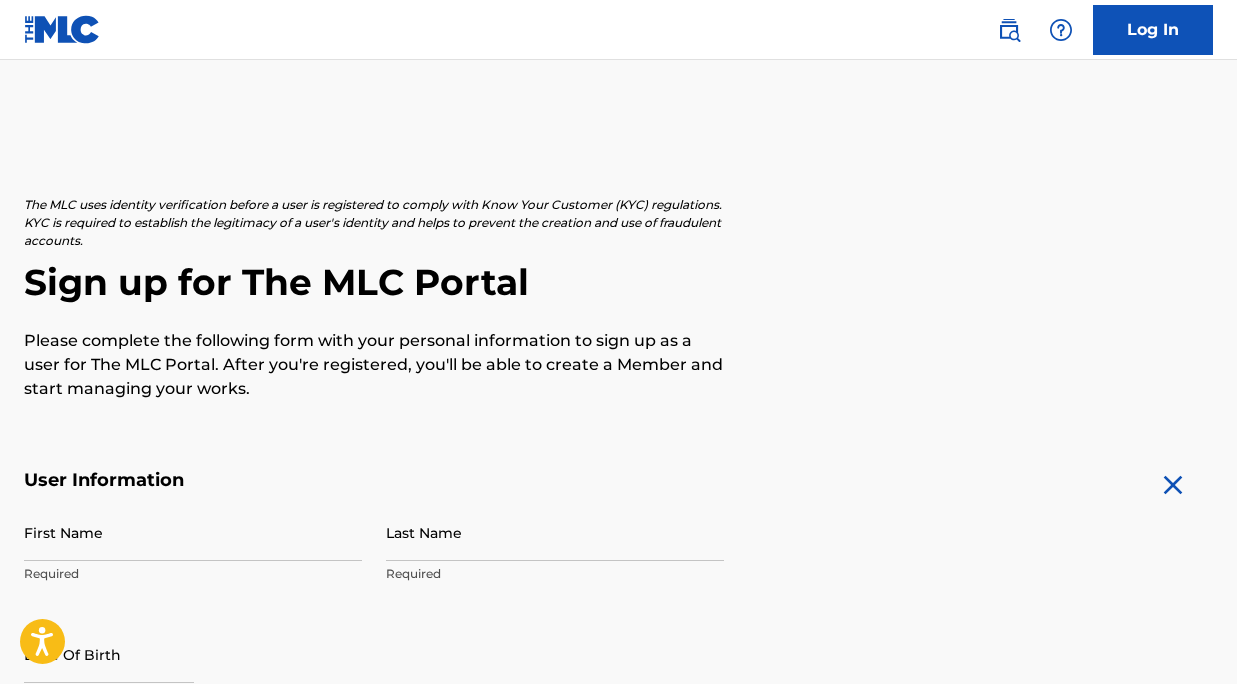 scroll, scrollTop: 0, scrollLeft: 0, axis: both 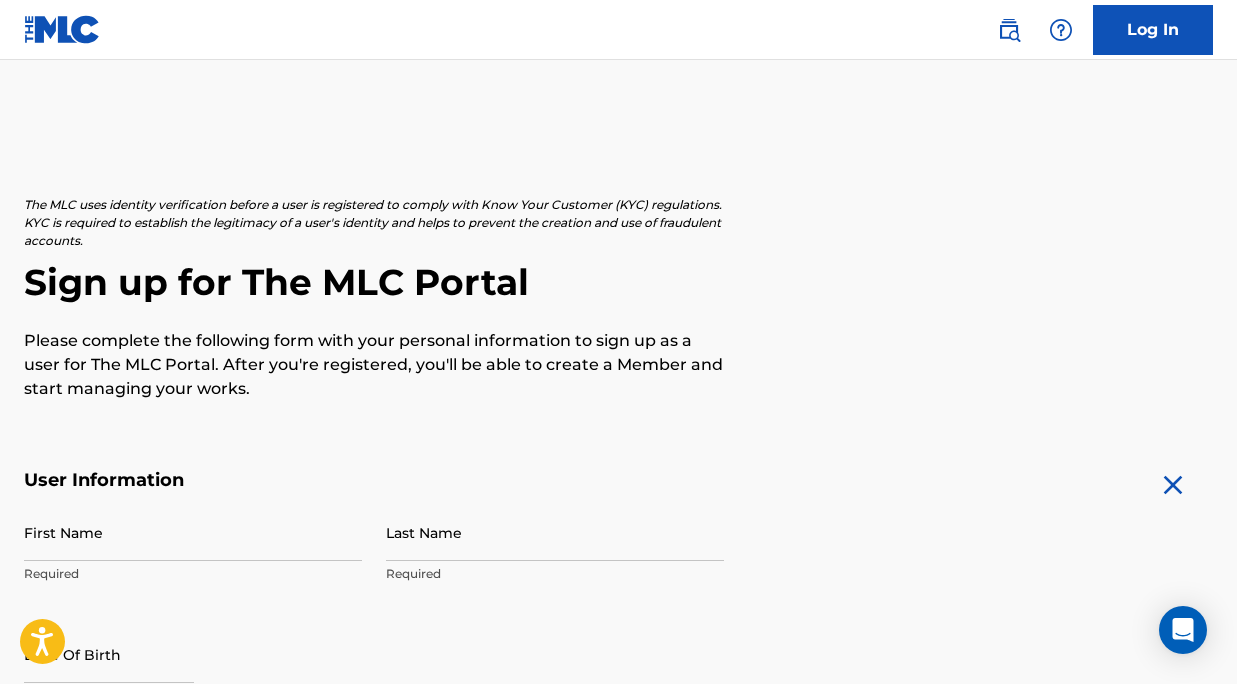 click on "Log In" at bounding box center [1153, 30] 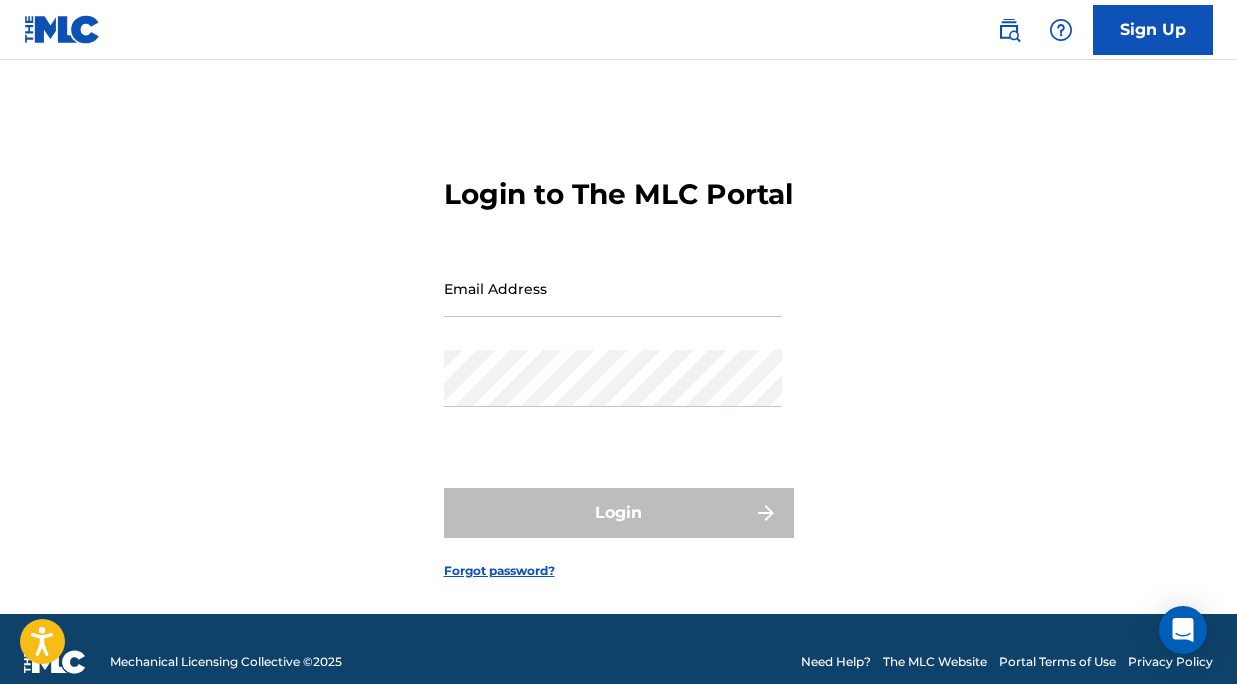 scroll, scrollTop: 0, scrollLeft: 0, axis: both 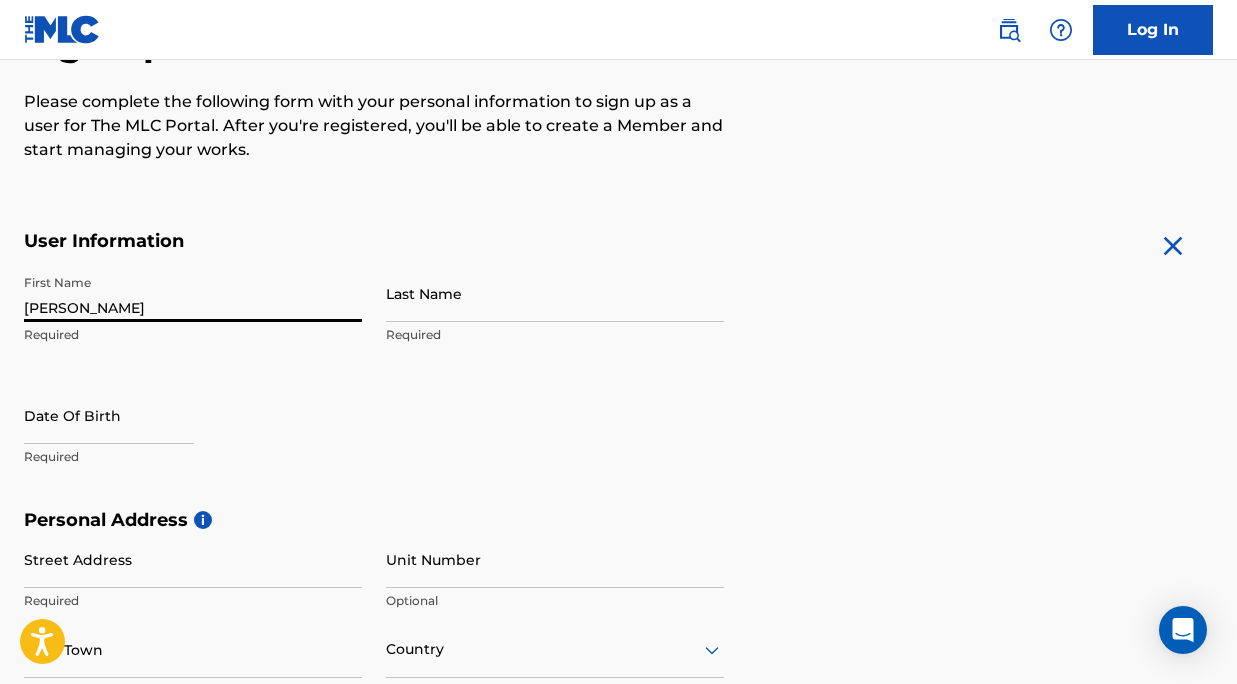 type on "[PERSON_NAME]" 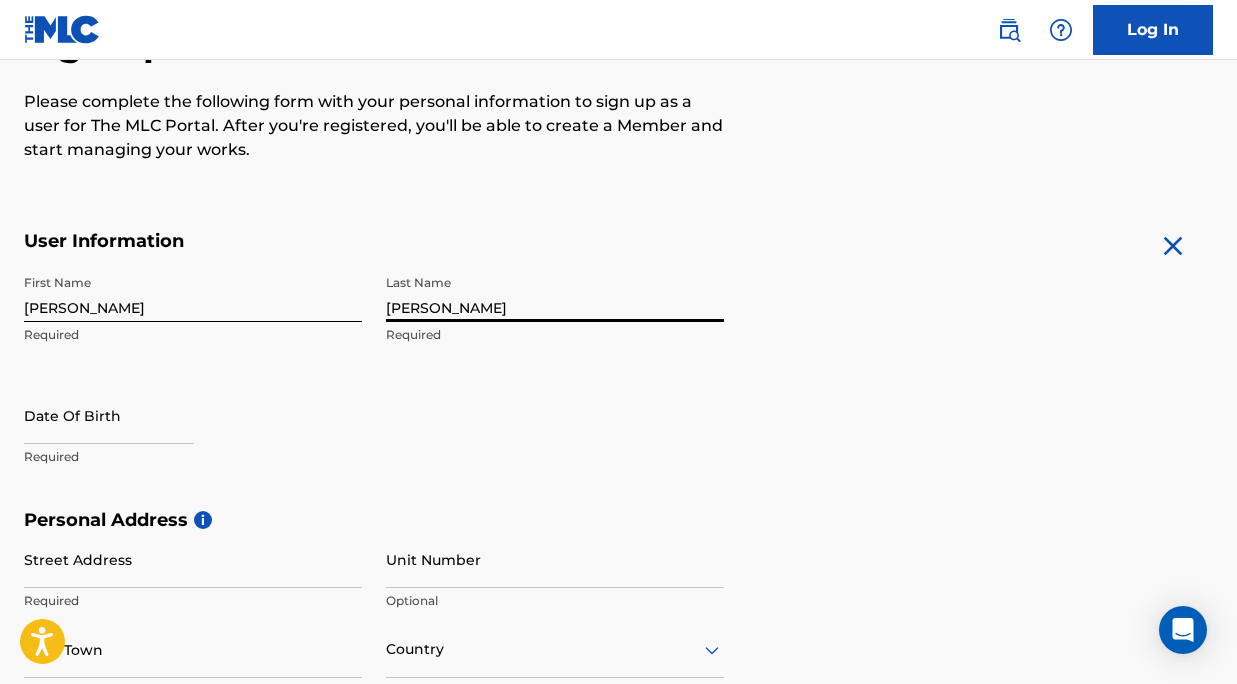 type on "[PERSON_NAME]" 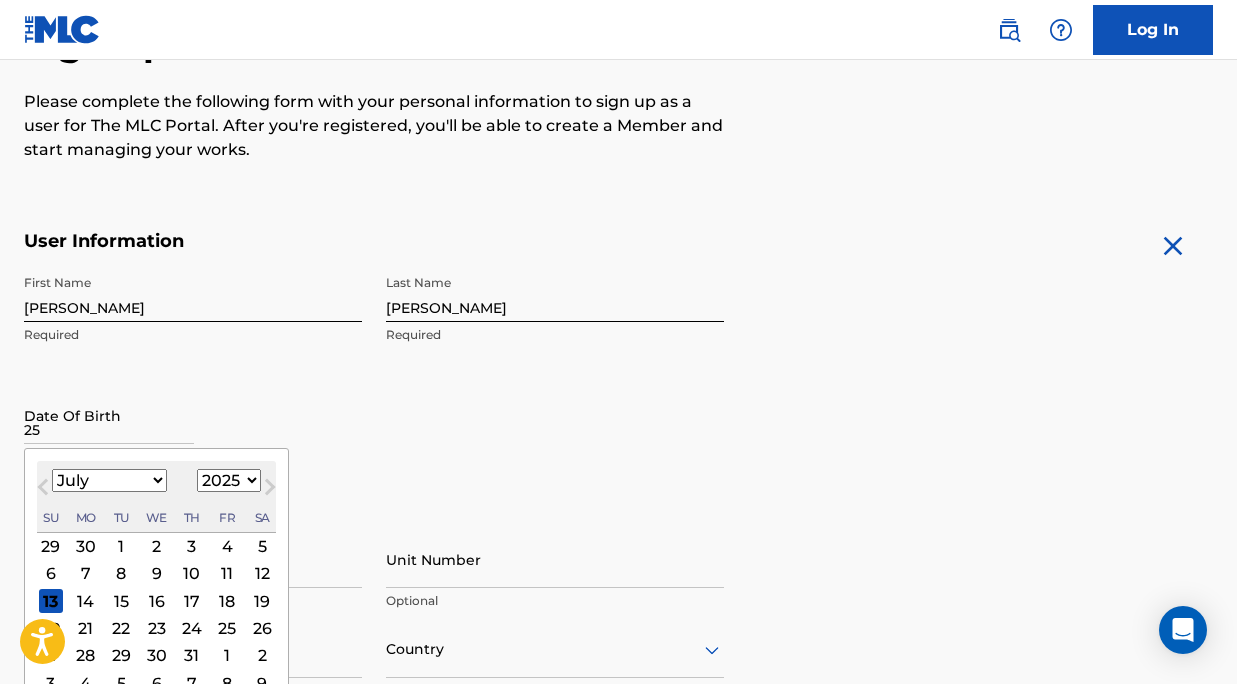 type on "25" 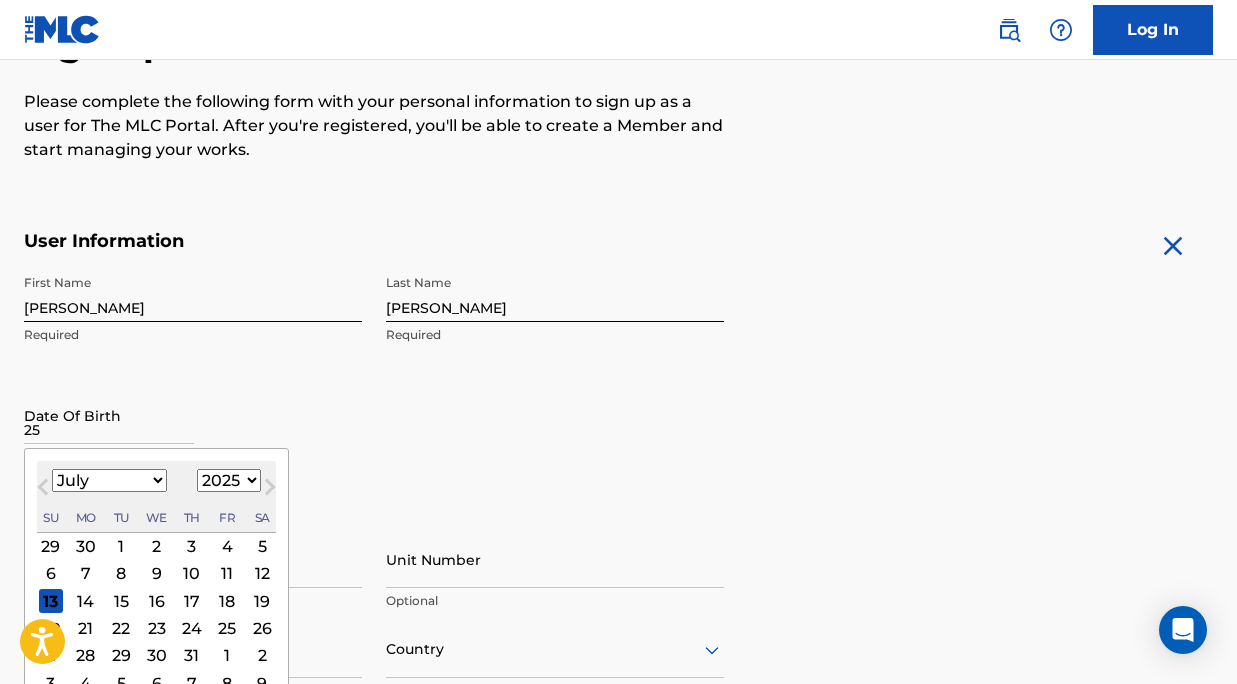select on "10" 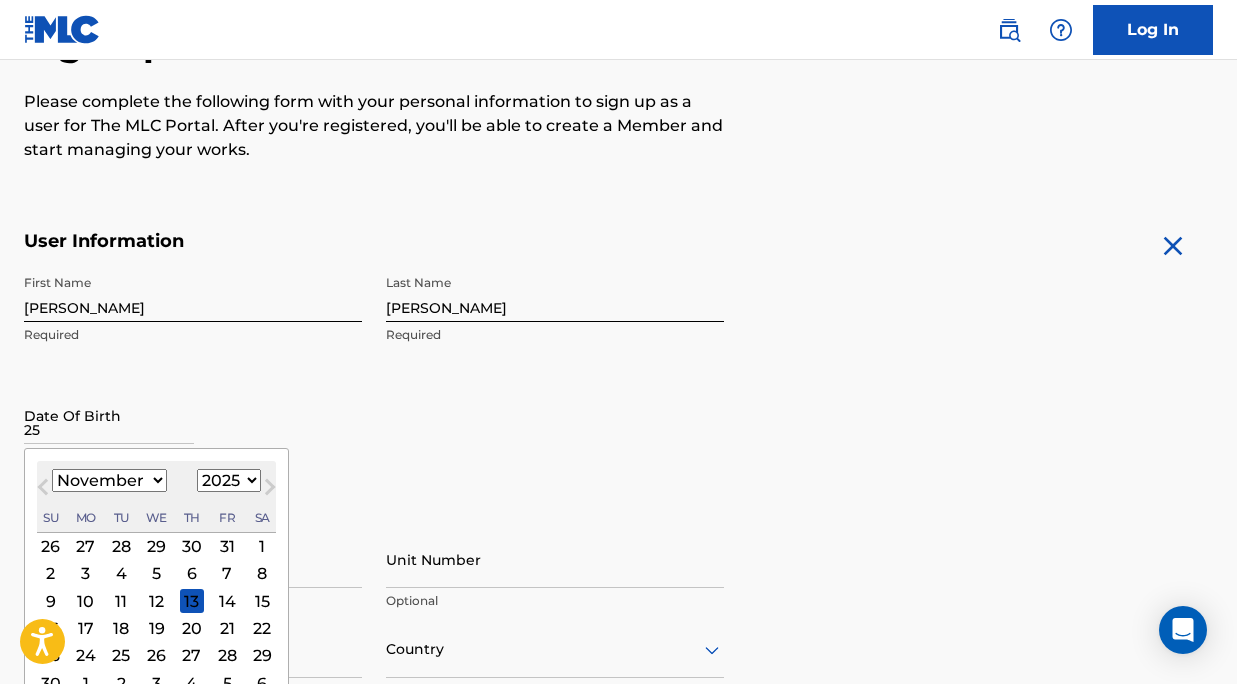select on "1971" 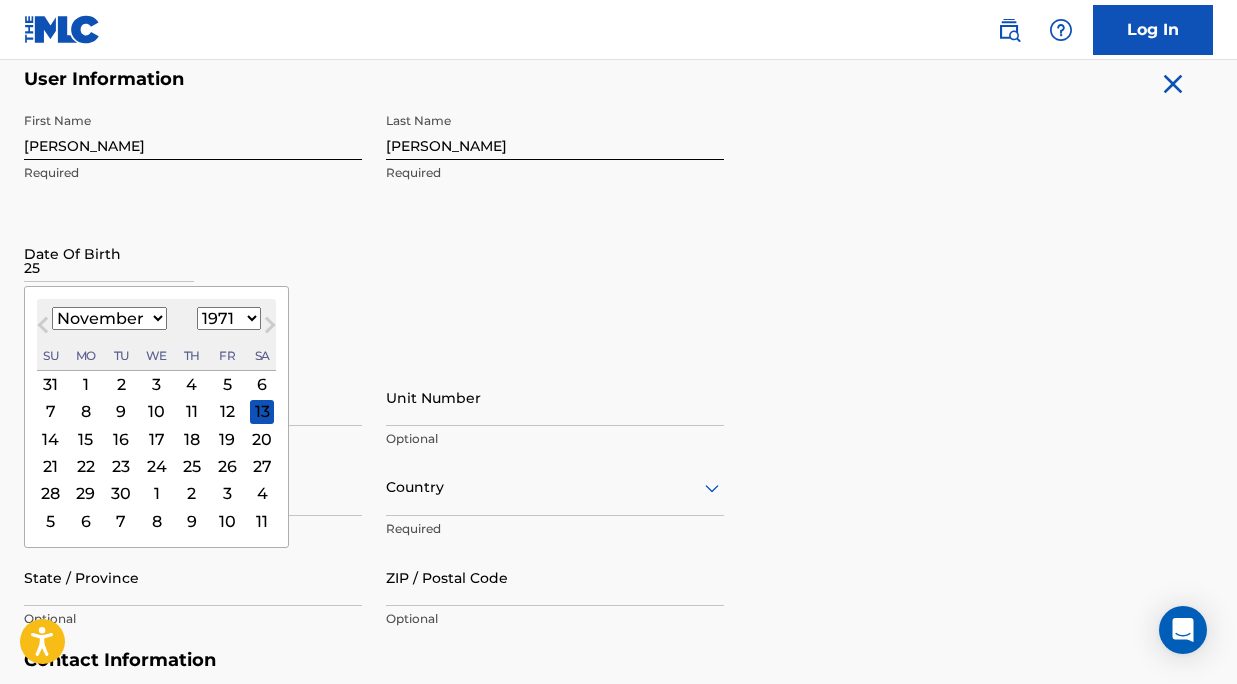 scroll, scrollTop: 402, scrollLeft: 0, axis: vertical 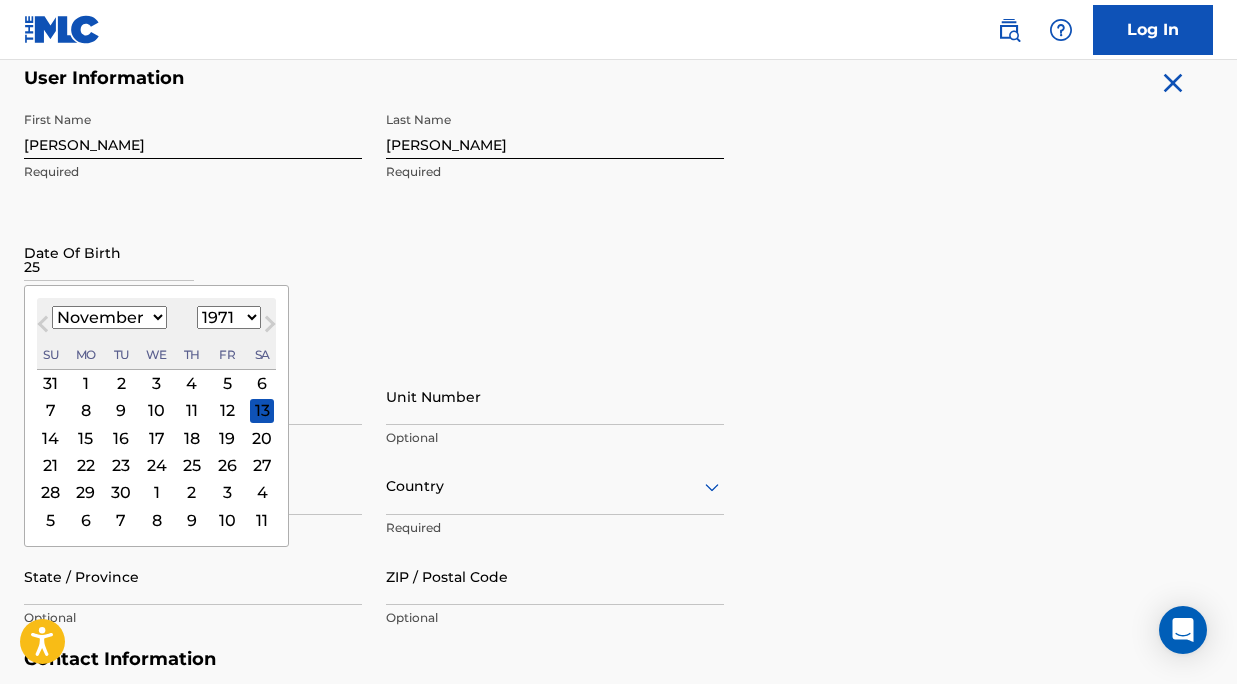 type 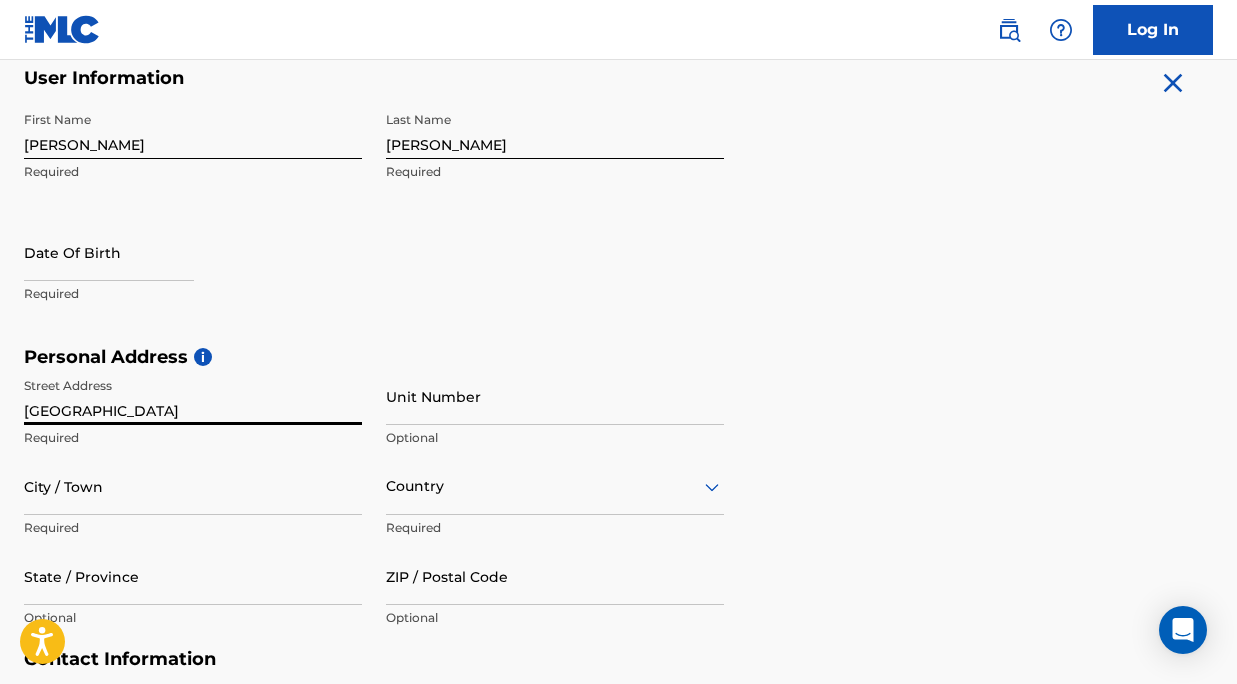 type on "[GEOGRAPHIC_DATA]" 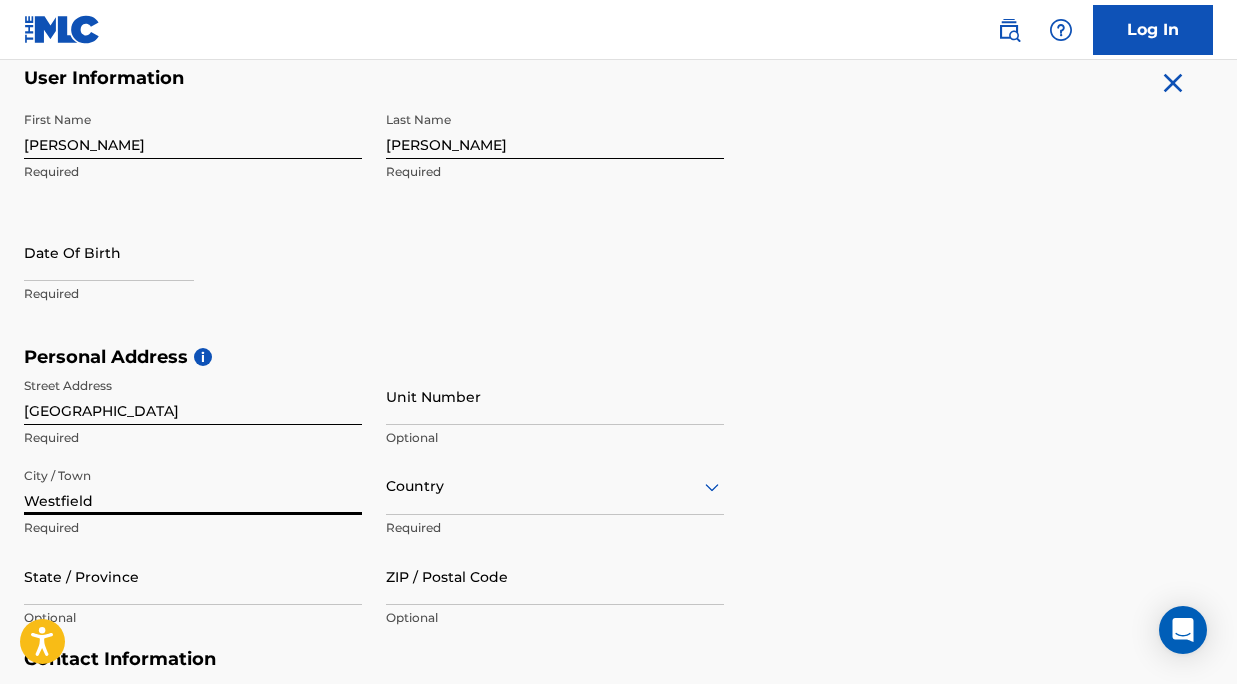 type on "Westfield" 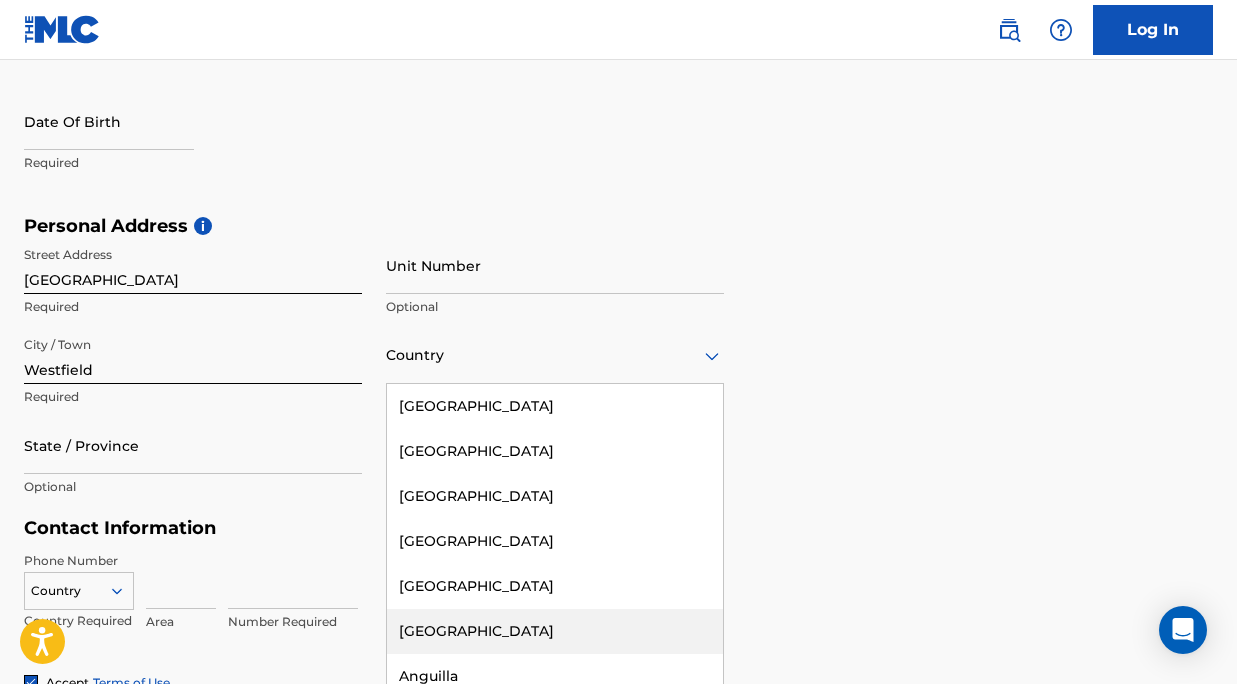 scroll, scrollTop: 0, scrollLeft: 0, axis: both 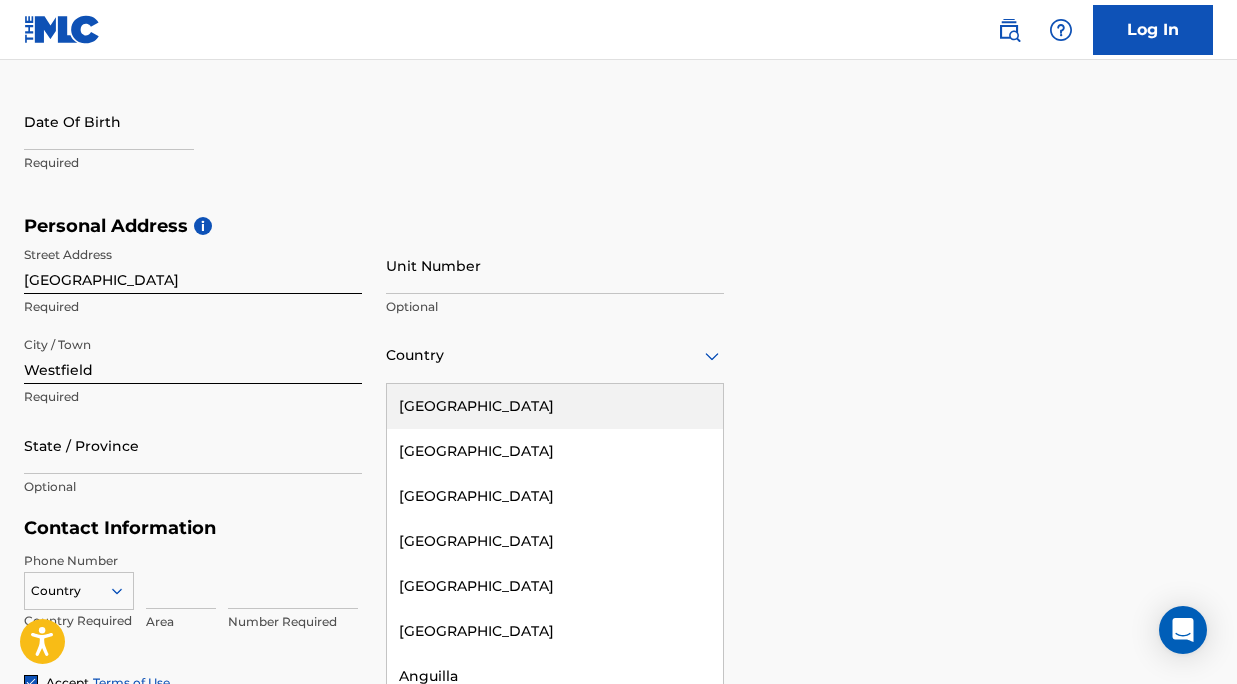 click on "[GEOGRAPHIC_DATA]" at bounding box center (555, 406) 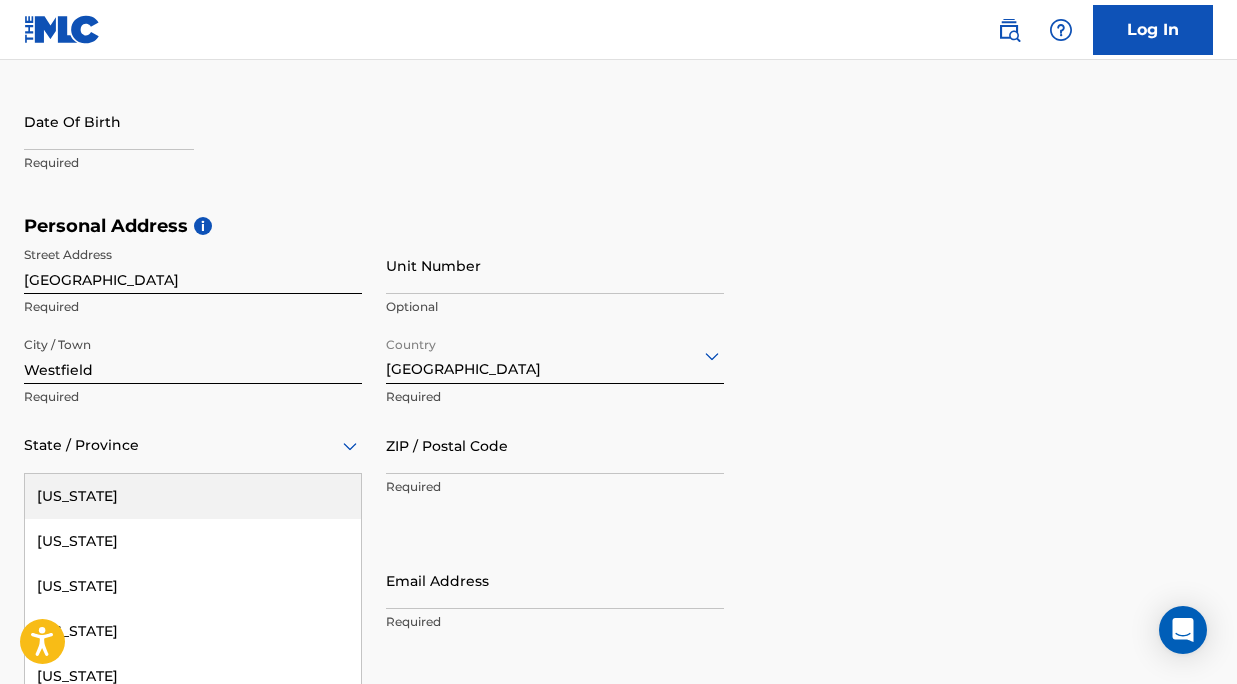 scroll, scrollTop: 623, scrollLeft: 0, axis: vertical 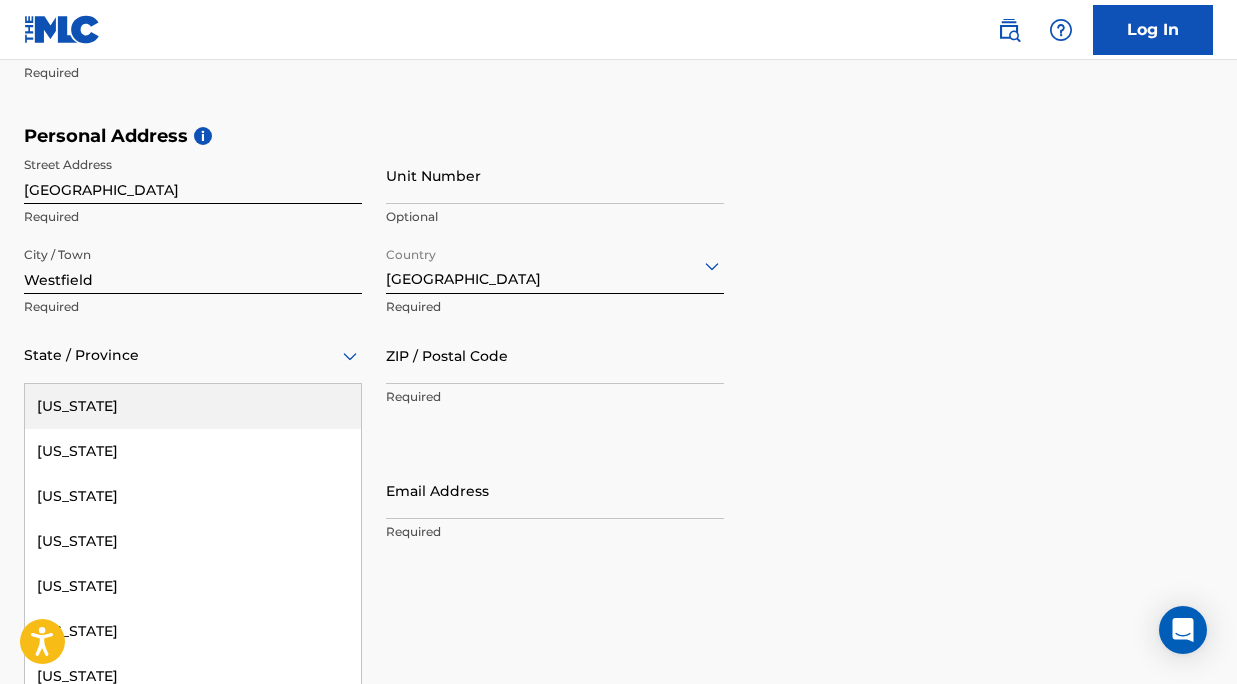 click on "[US_STATE], 1 of 57. 57 results available. Use Up and Down to choose options, press Enter to select the currently focused option, press Escape to exit the menu, press Tab to select the option and exit the menu. State / Province [US_STATE] [US_STATE] [US_STATE] [US_STATE] [US_STATE] [US_STATE] [US_STATE] [US_STATE] [US_STATE] [GEOGRAPHIC_DATA][US_STATE][GEOGRAPHIC_DATA] [US_STATE] [US_STATE] [US_STATE] [US_STATE] [US_STATE] [US_STATE] [US_STATE] [US_STATE] [US_STATE] [US_STATE] [US_STATE] [US_STATE] [US_STATE] [US_STATE] [US_STATE] [US_STATE] [US_STATE] [US_STATE] [US_STATE] [US_STATE] [US_STATE] [US_STATE] [US_STATE] [US_STATE] [US_STATE] [US_STATE] [US_STATE] [US_STATE] [US_STATE] [US_STATE] [US_STATE] [US_STATE] [US_STATE] [US_STATE] [US_STATE] [US_STATE] [US_STATE] [US_STATE] [US_STATE] [US_STATE] [US_STATE] [GEOGRAPHIC_DATA], [GEOGRAPHIC_DATA] [US_STATE][PERSON_NAME][US_STATE] [US_STATE][PERSON_NAME] [US_STATE] [US_STATE]" at bounding box center (193, 355) 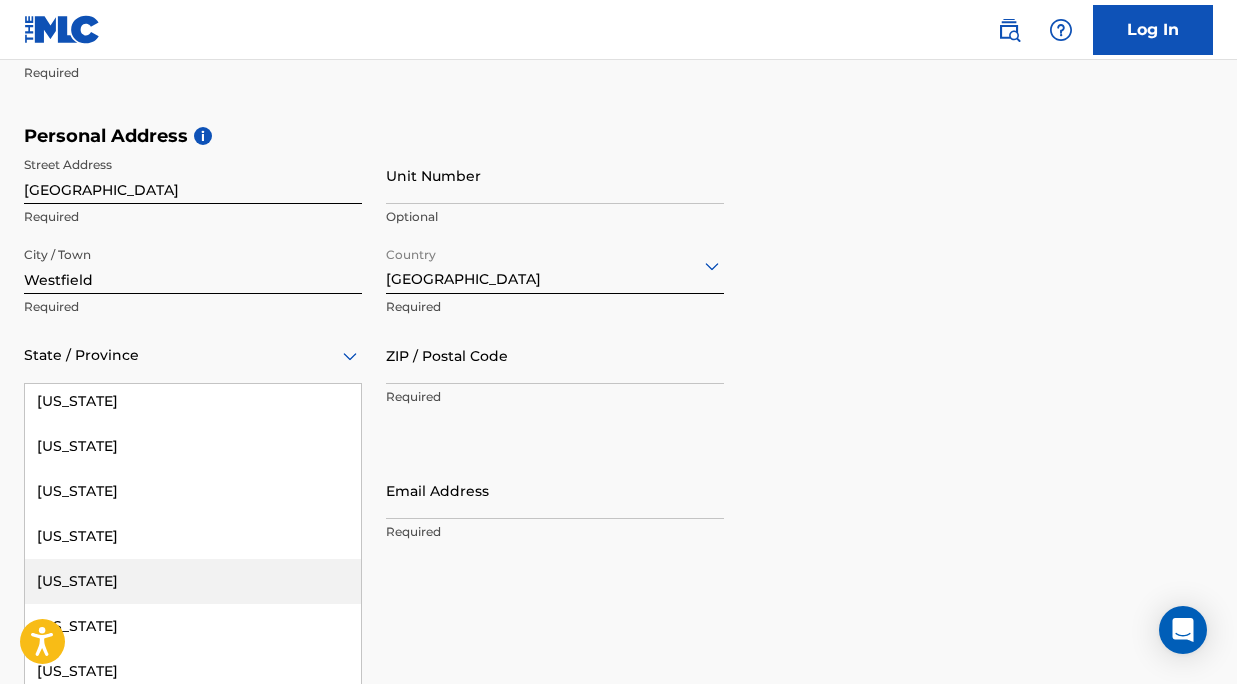 scroll, scrollTop: 539, scrollLeft: 0, axis: vertical 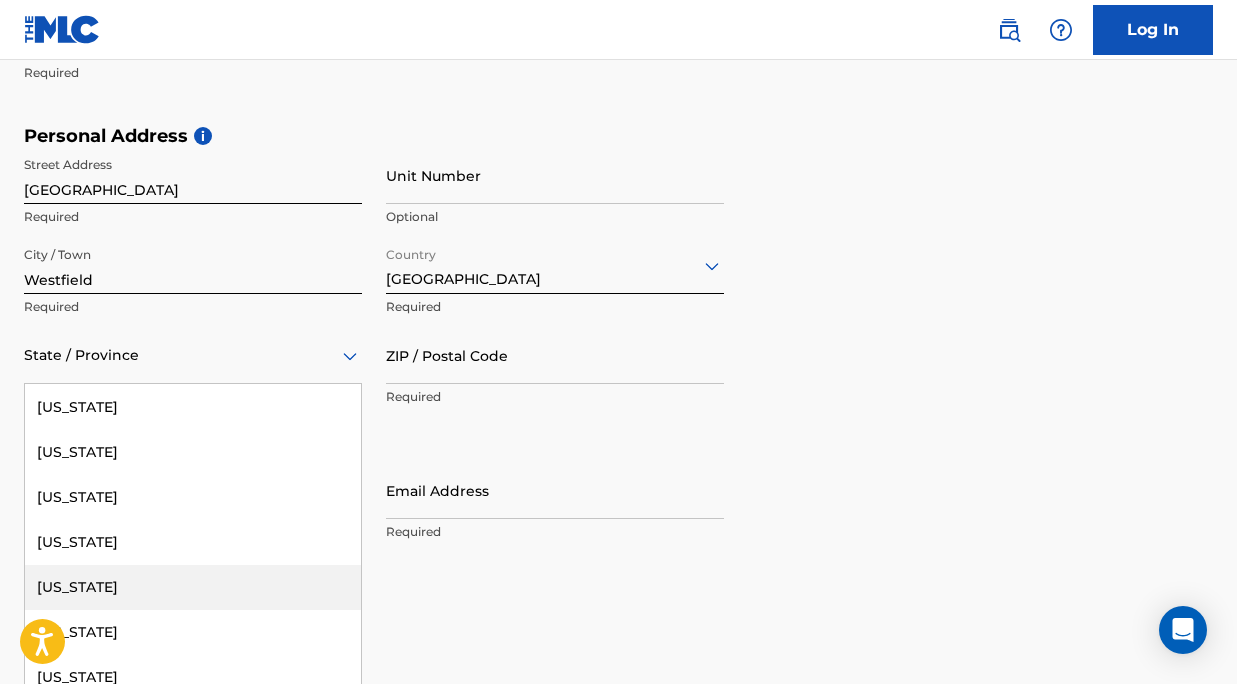 click on "[US_STATE]" at bounding box center (193, 587) 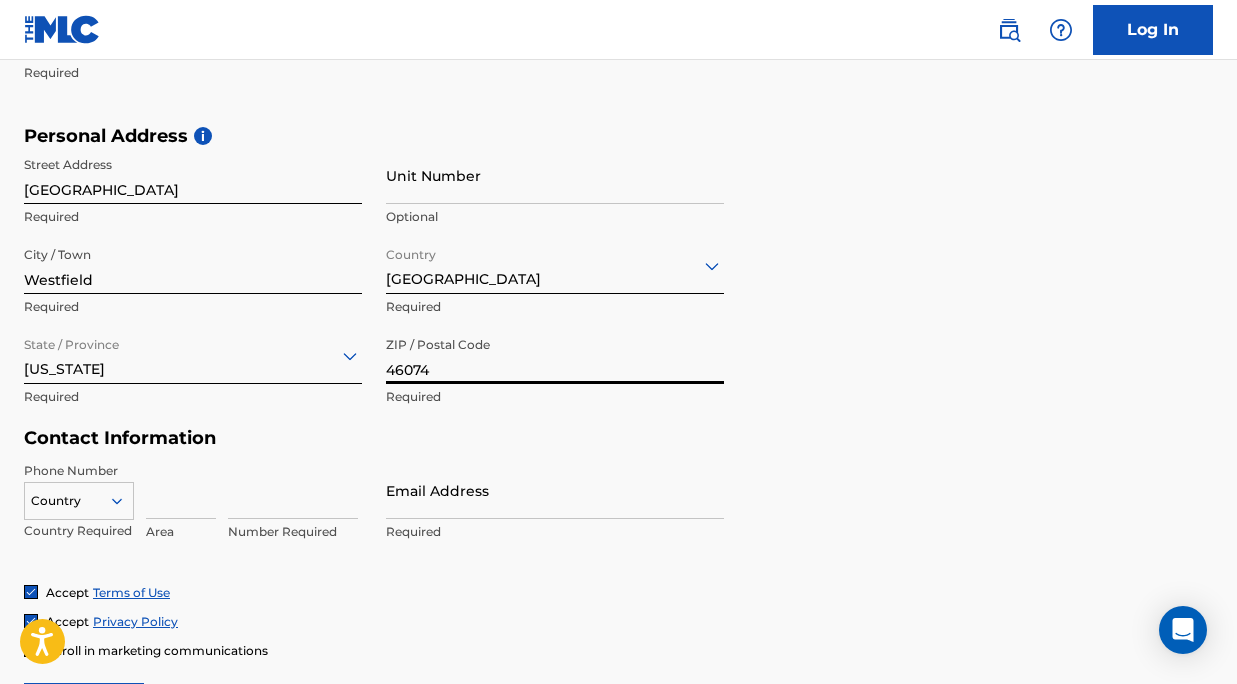 type on "46074" 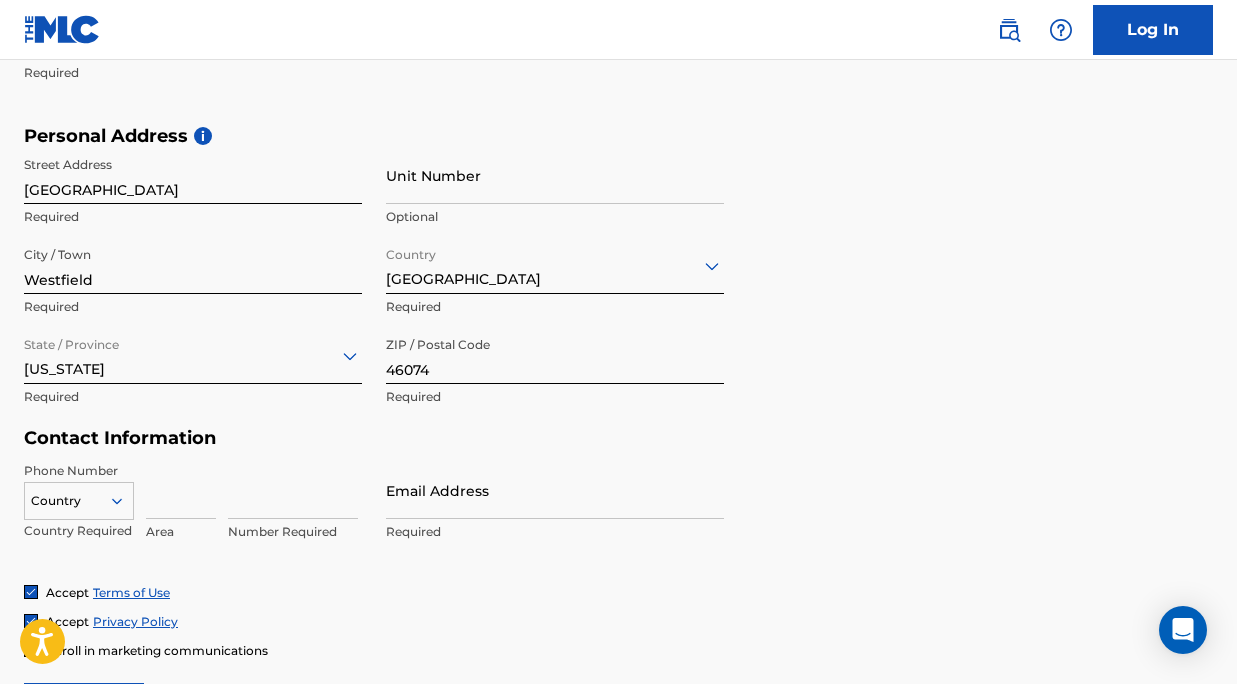 click at bounding box center [181, 490] 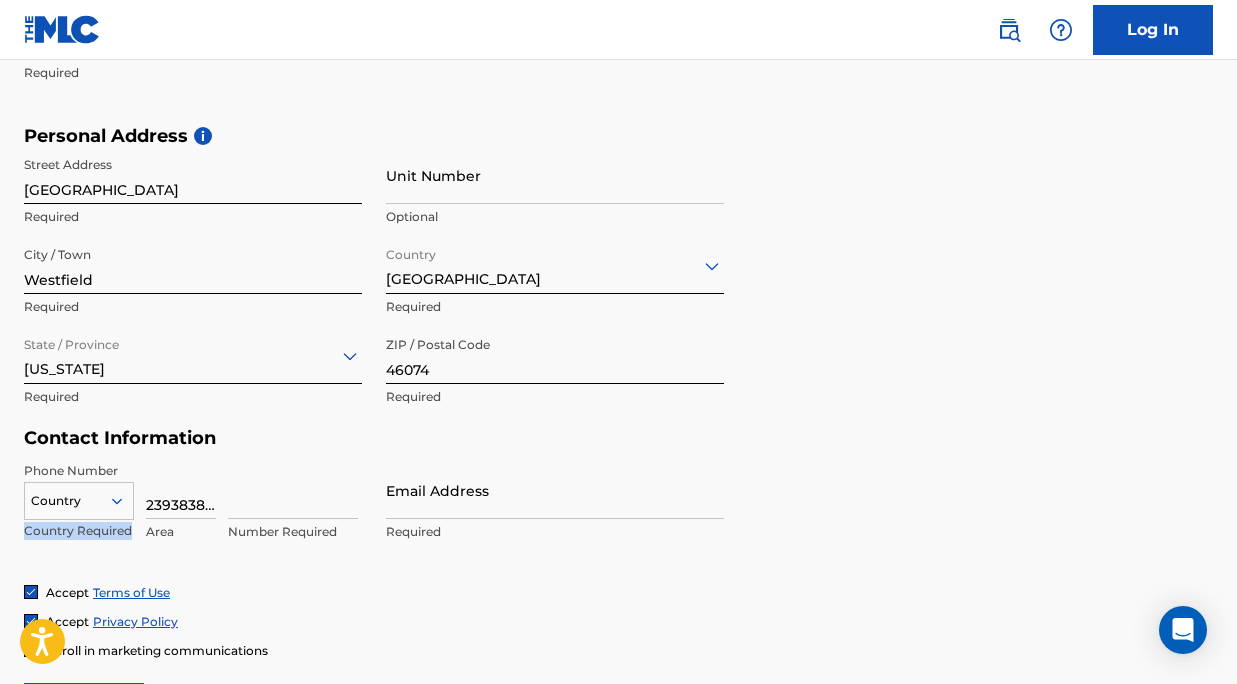 drag, startPoint x: 219, startPoint y: 500, endPoint x: 109, endPoint y: 495, distance: 110.11358 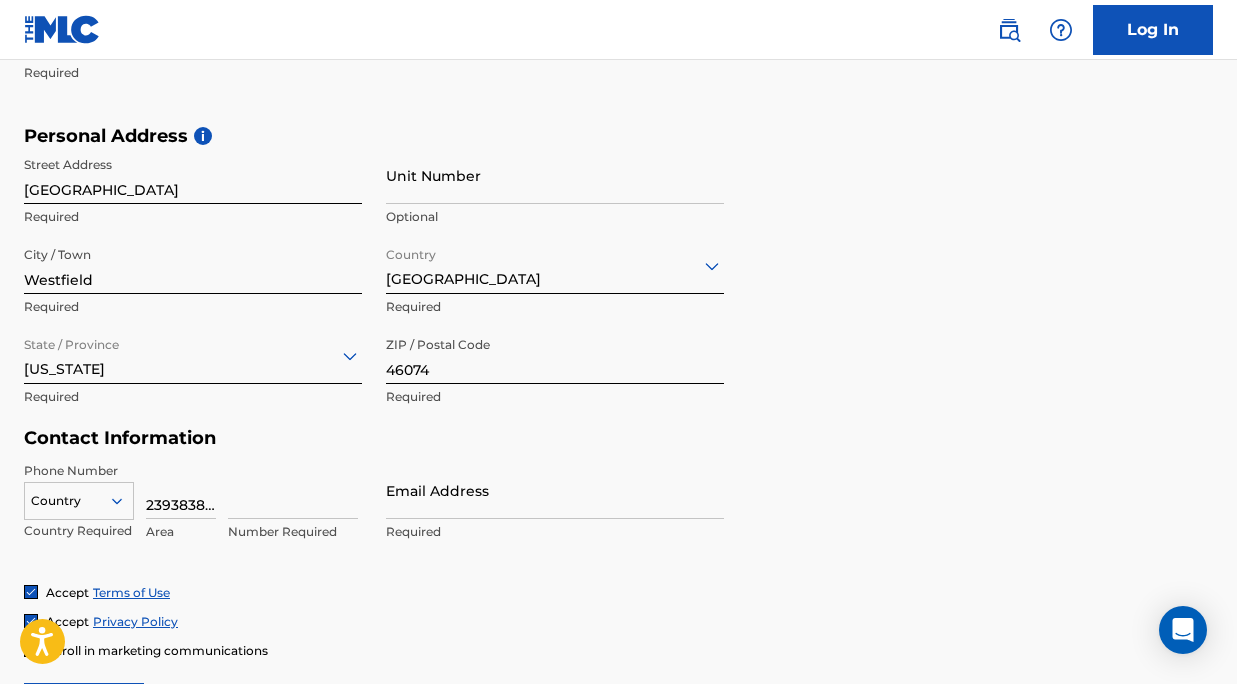 click on "2393838897 Area" at bounding box center [181, 507] 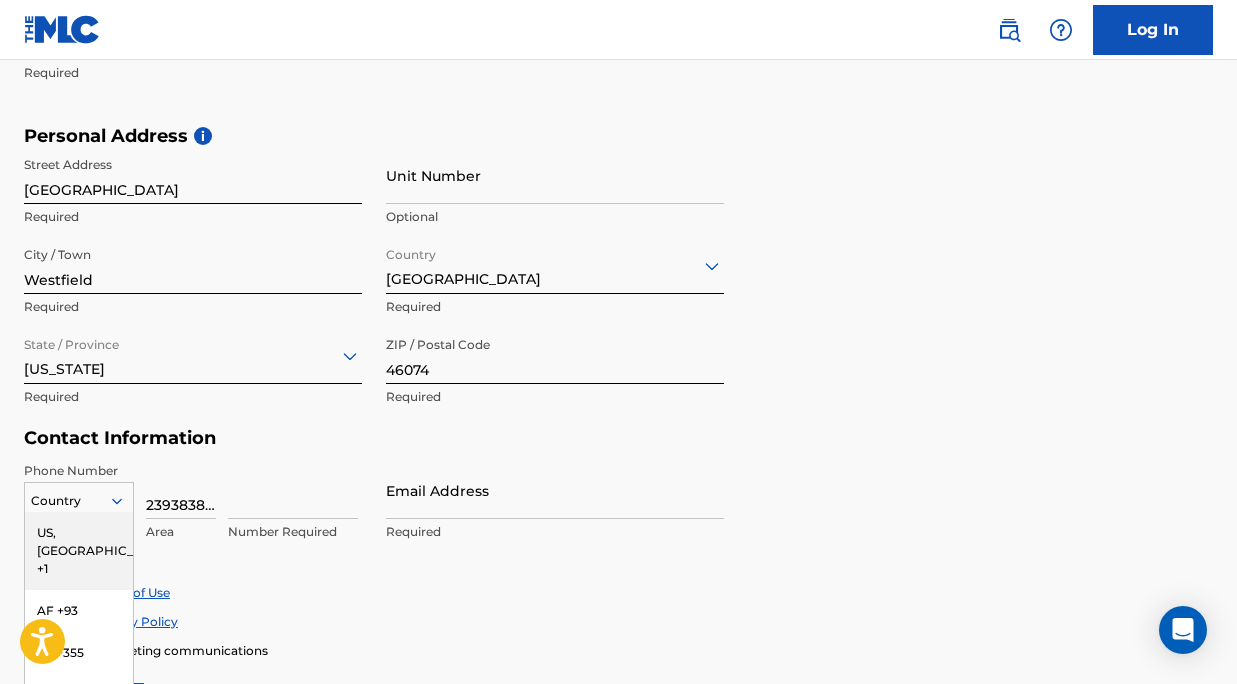 scroll, scrollTop: 750, scrollLeft: 0, axis: vertical 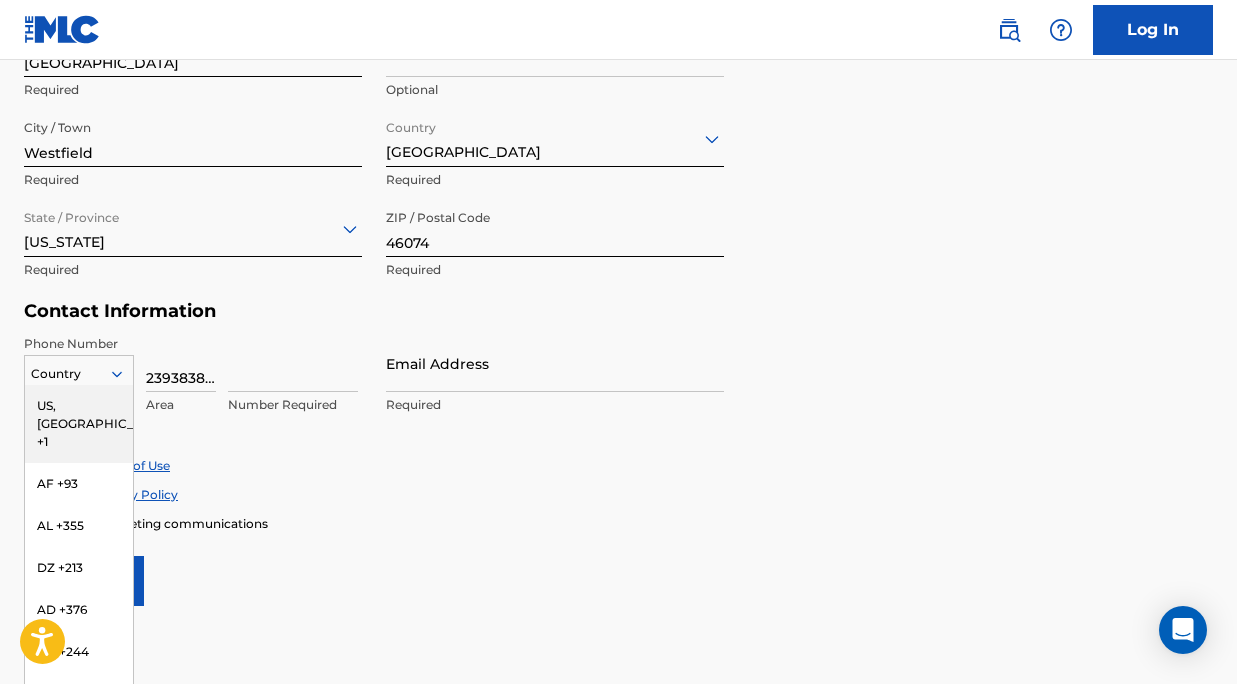 click on "US, [GEOGRAPHIC_DATA] +1, 1 of 216. 216 results available. Use Up and Down to choose options, press Enter to select the currently focused option, press Escape to exit the menu, press Tab to select the option and exit the menu. Country [GEOGRAPHIC_DATA], [GEOGRAPHIC_DATA] +1 AF +93 AL +355 DZ +213 AD +376 AO +244 AI +1264 AG +1268 AR +54 AM +374 AW +297 AU +61 AT +43 AZ +994 BS +1242 BH +973 BD +880 BB +1246 BY +375 BE +32 BZ +501 BJ +229 BM +1441 BT +975 BO +591 BA +387 BW +267 BR +55 BN +673 BG +359 BF +226 BI +257 KH +855 CM +237 CV +238 KY +1345 CF +236 TD +235 CL +56 CN +86 CO +57 KM +269 CG, CD +242 CK +682 CR +506 CI +225 HR +385 CU +53 CY +357 CZ +420 DK +45 DJ +253 DM +1767 DO +1809 EC +593 EG +20 SV +503 GQ +240 ER +291 EE +372 ET +251 FK +500 FO +298 FJ +679 FI +358 FR +33 GF +594 PF +689 GA +241 GM +220 GE +995 DE +49 GH +233 GI +350 GR +30 GL +299 GD +1473 GP +590 GT +502 GN +224 GW +245 GY +592 HT +509 VA, IT +39 HN +504 HK +852 HU +36 IS +354 IN +91 ID +62 IR +98 IQ +964 IE +353 IL +972 JM +1876 JP +81 JO +962 KZ +7 KE +254 KI +686 KP +850" at bounding box center [79, 370] 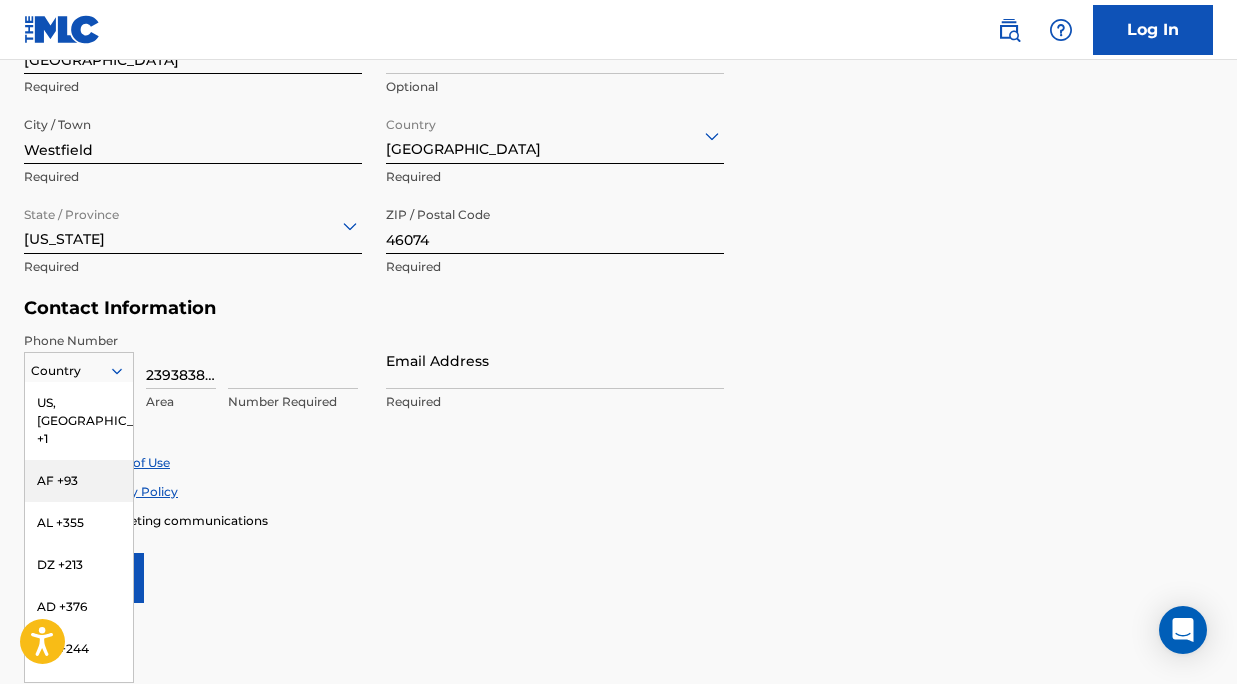 scroll, scrollTop: 0, scrollLeft: 0, axis: both 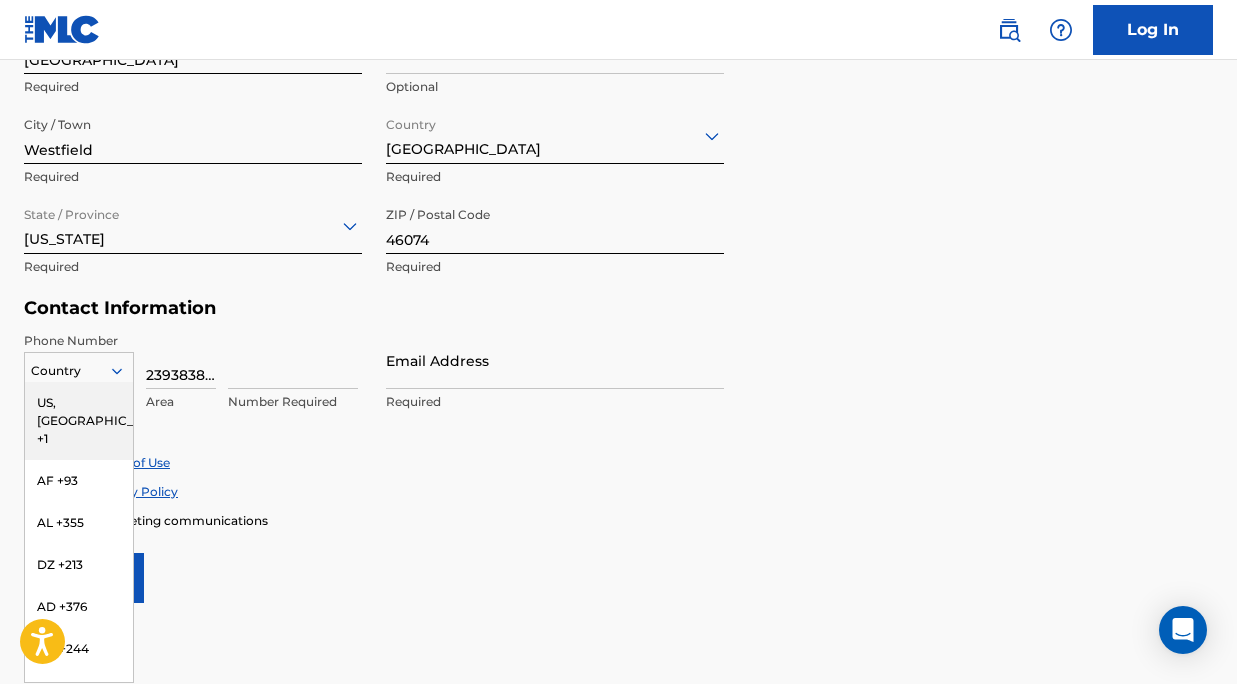 click on "US, [GEOGRAPHIC_DATA] +1" at bounding box center (79, 421) 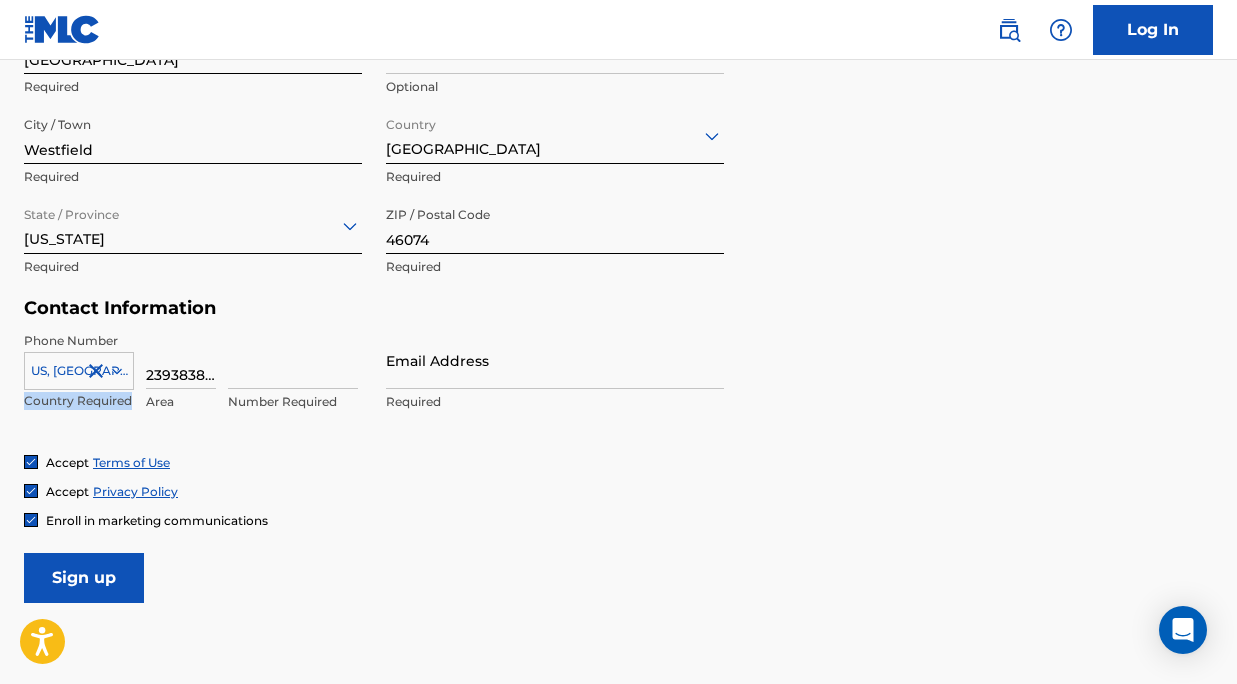 drag, startPoint x: 218, startPoint y: 377, endPoint x: 96, endPoint y: 366, distance: 122.494896 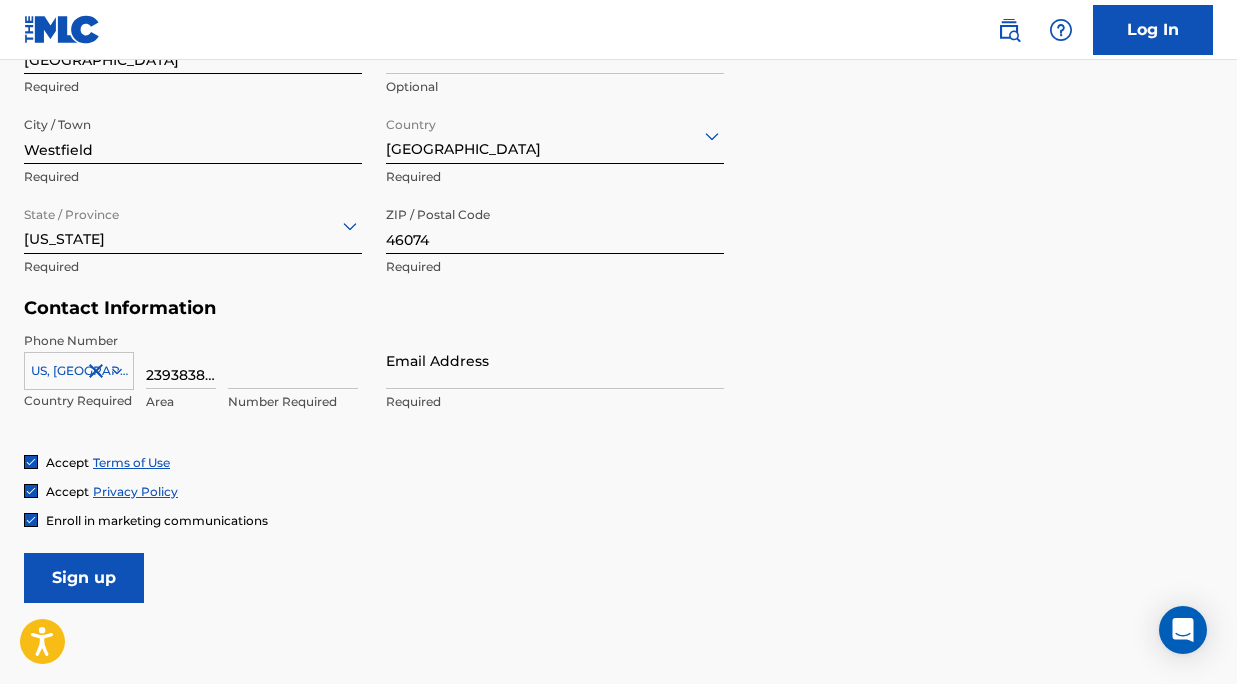 drag, startPoint x: 237, startPoint y: 458, endPoint x: 204, endPoint y: 403, distance: 64.14047 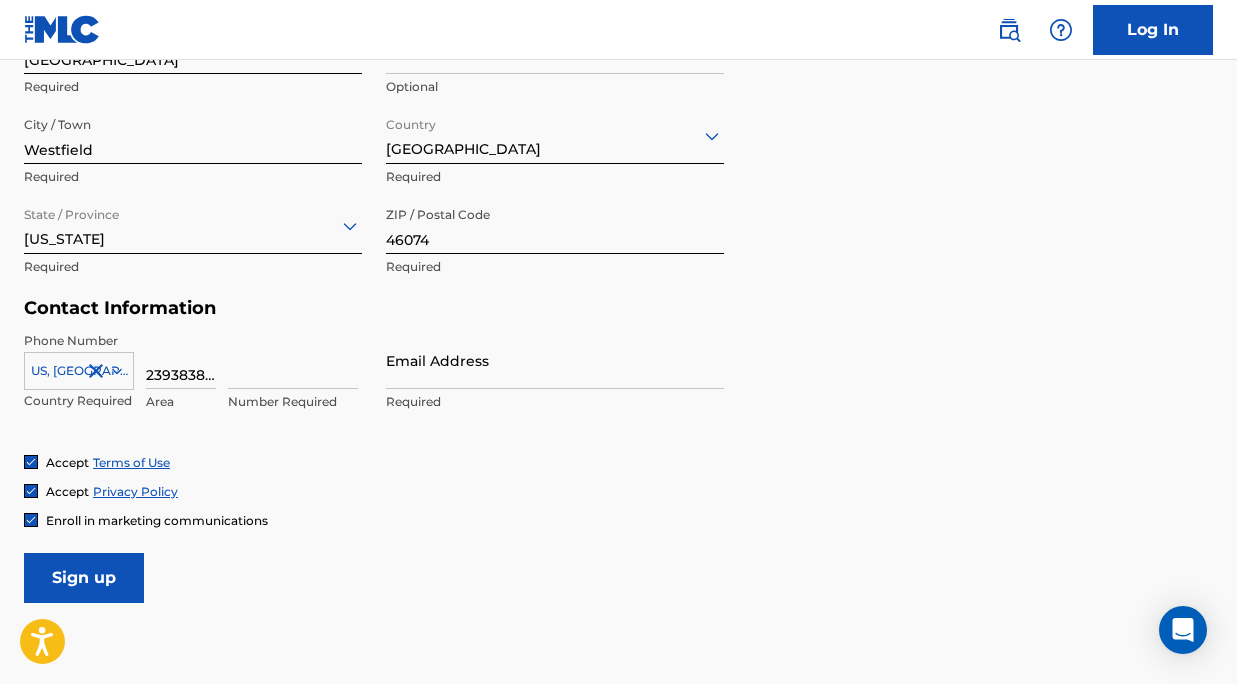 click on "2393838897" at bounding box center (181, 360) 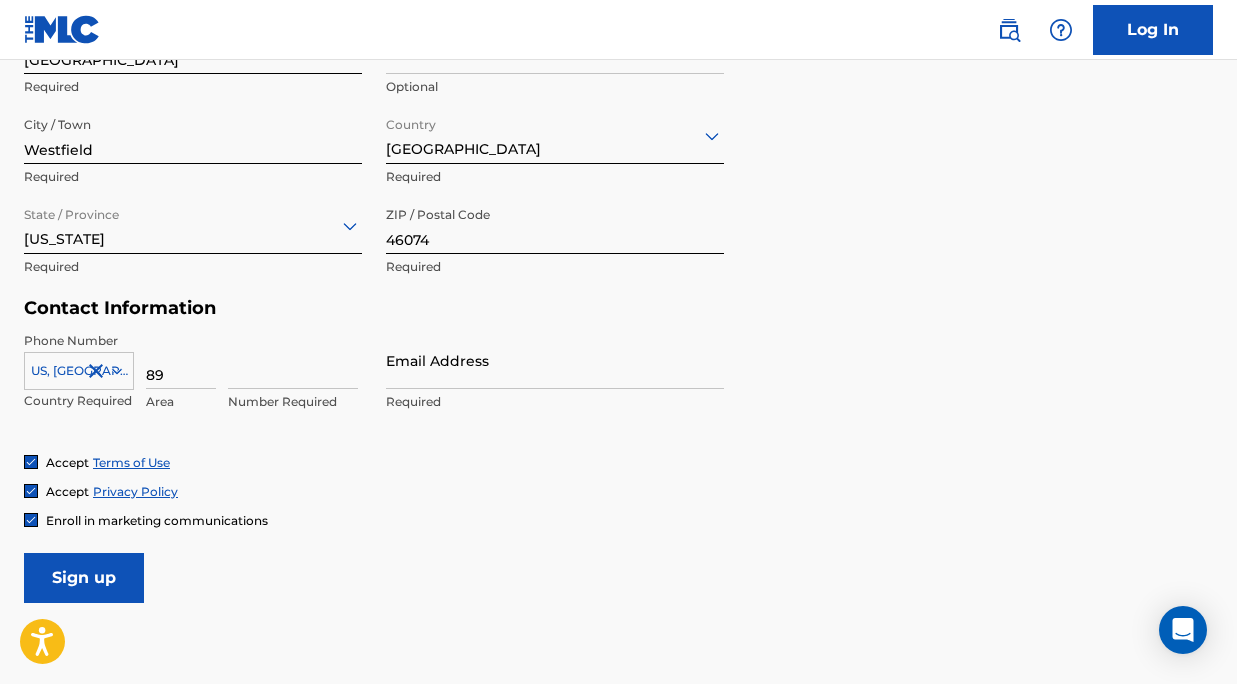 type on "8" 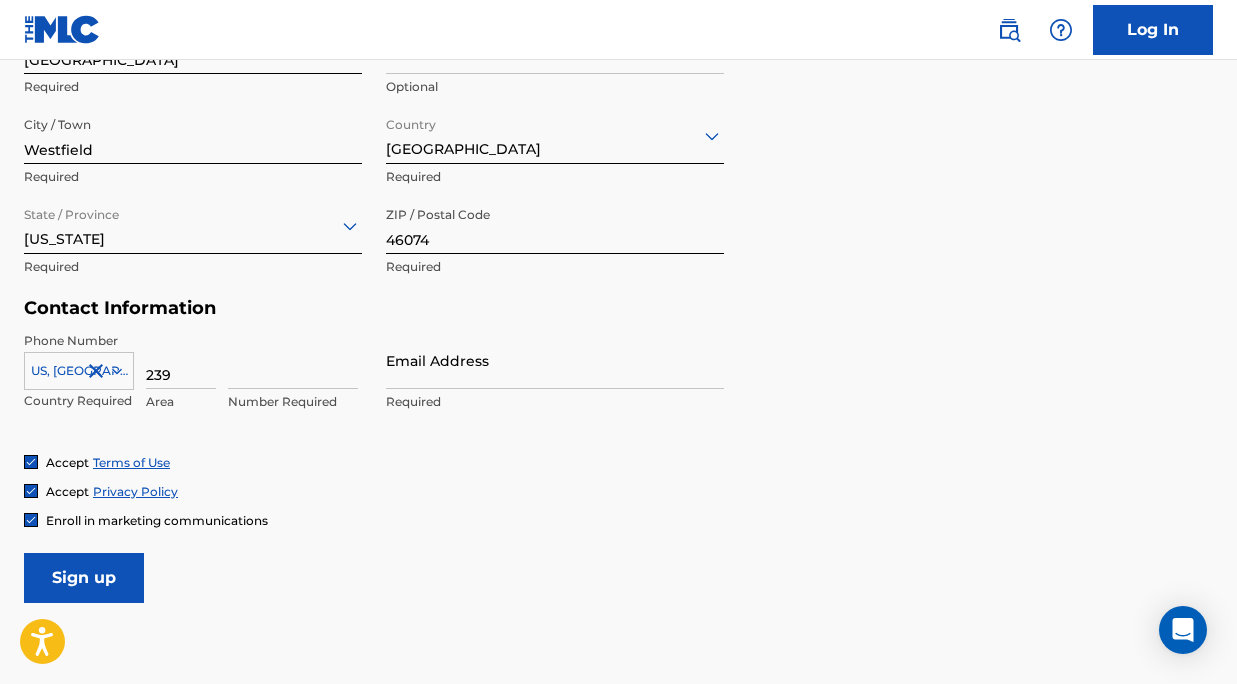 type on "239" 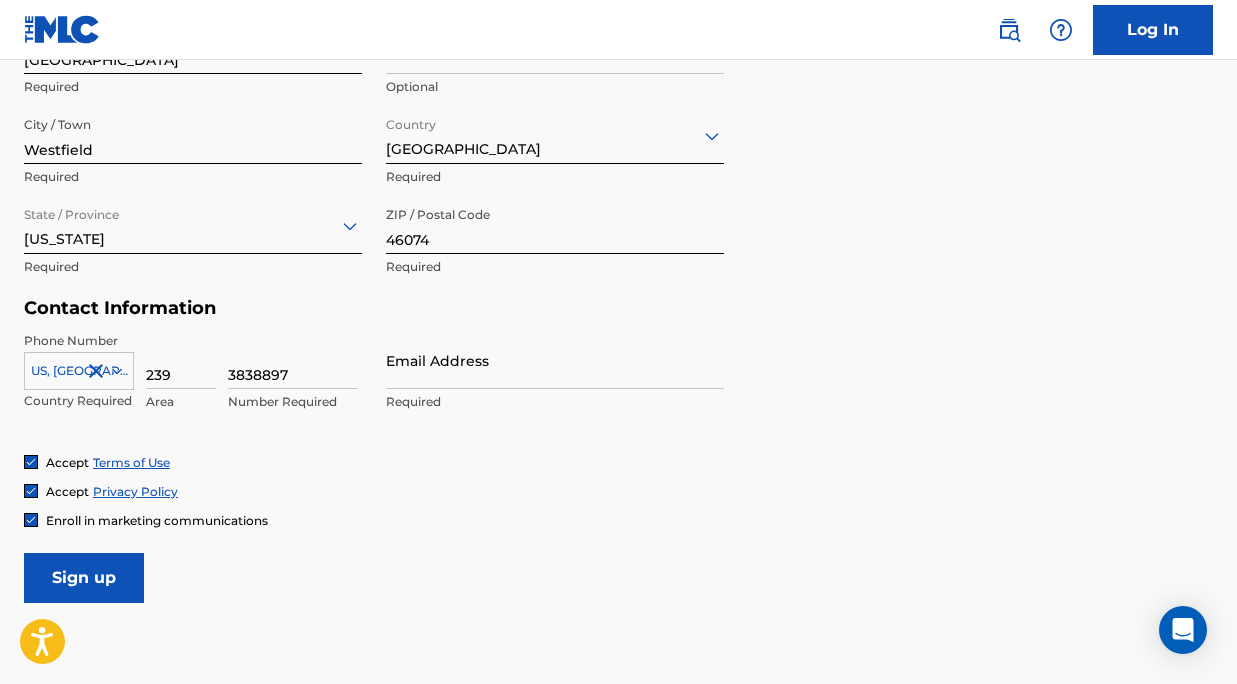 type on "3838897" 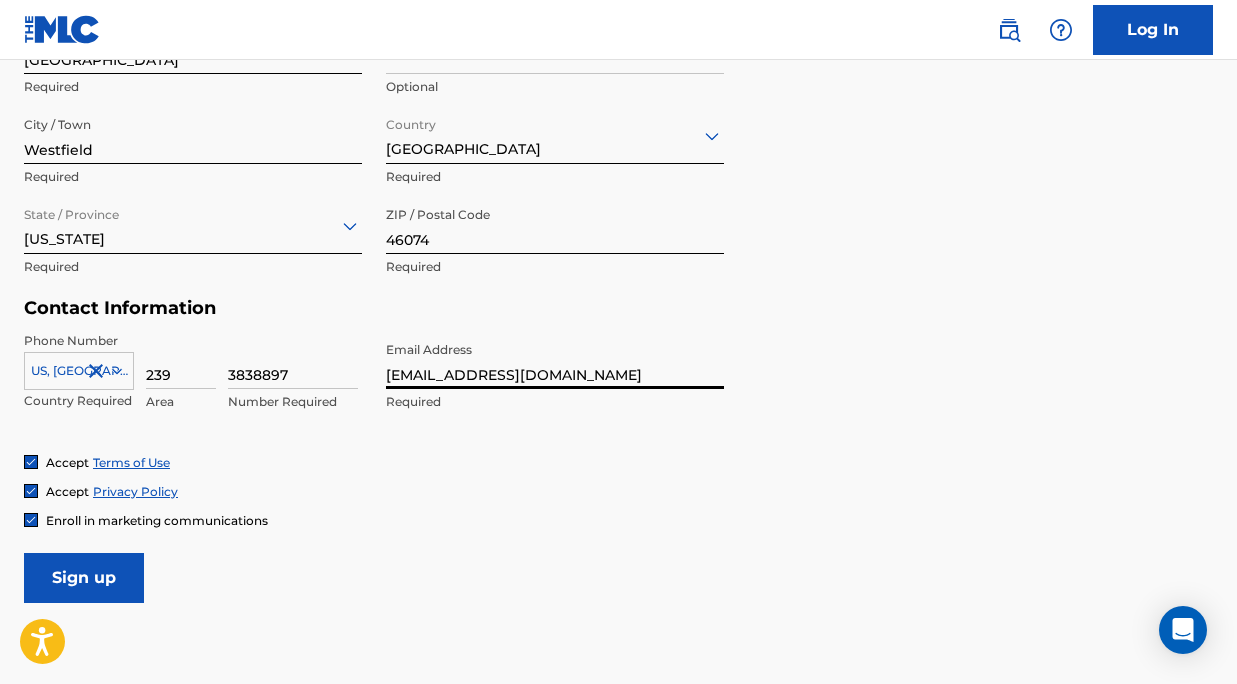type on "[EMAIL_ADDRESS][DOMAIN_NAME]" 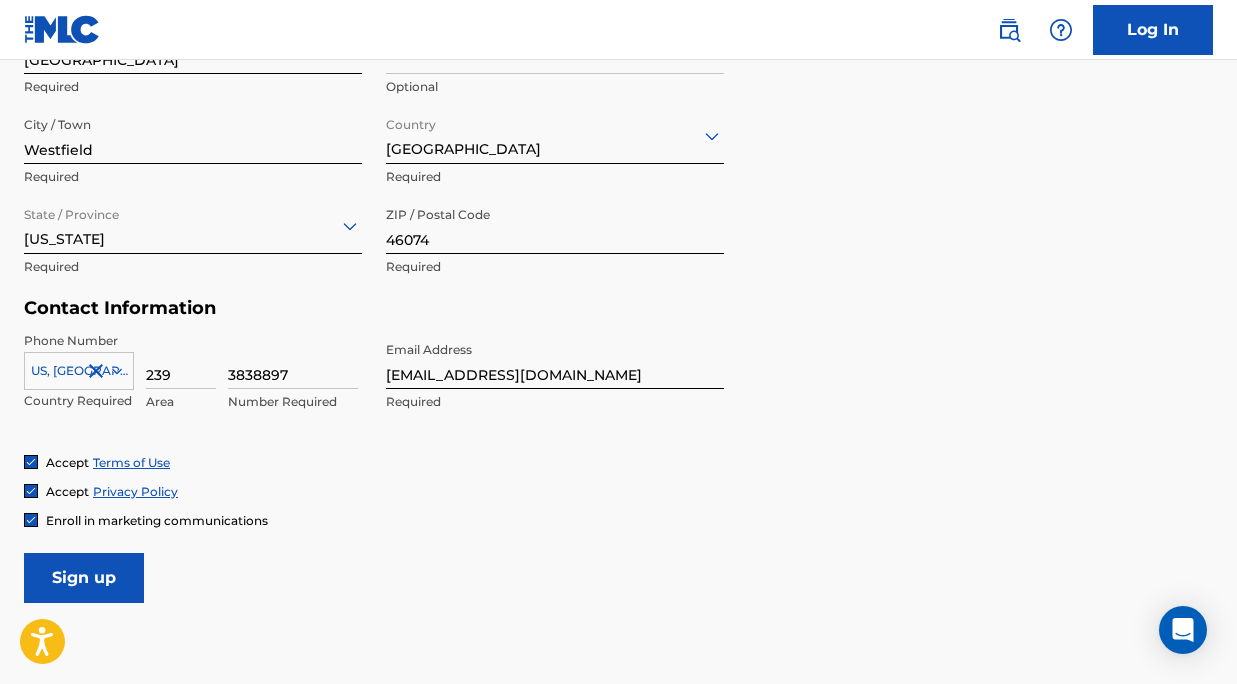 click on "Accept Terms of Use" at bounding box center (618, 462) 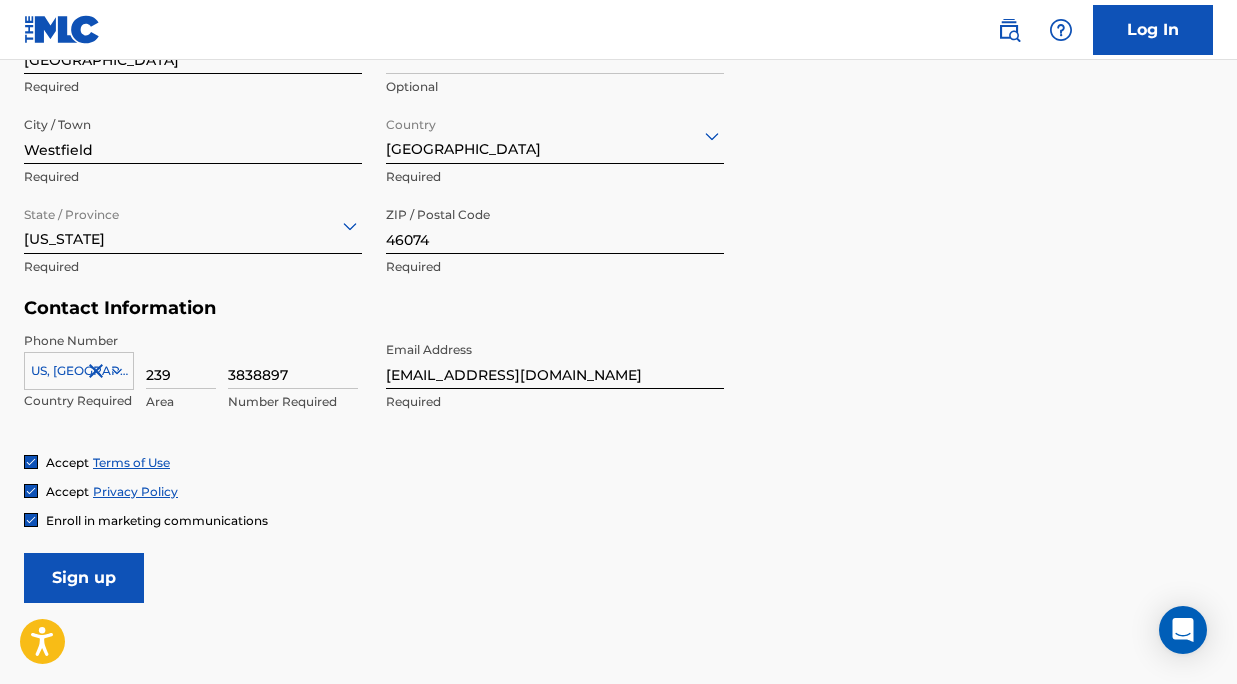click on "Sign up" at bounding box center (84, 578) 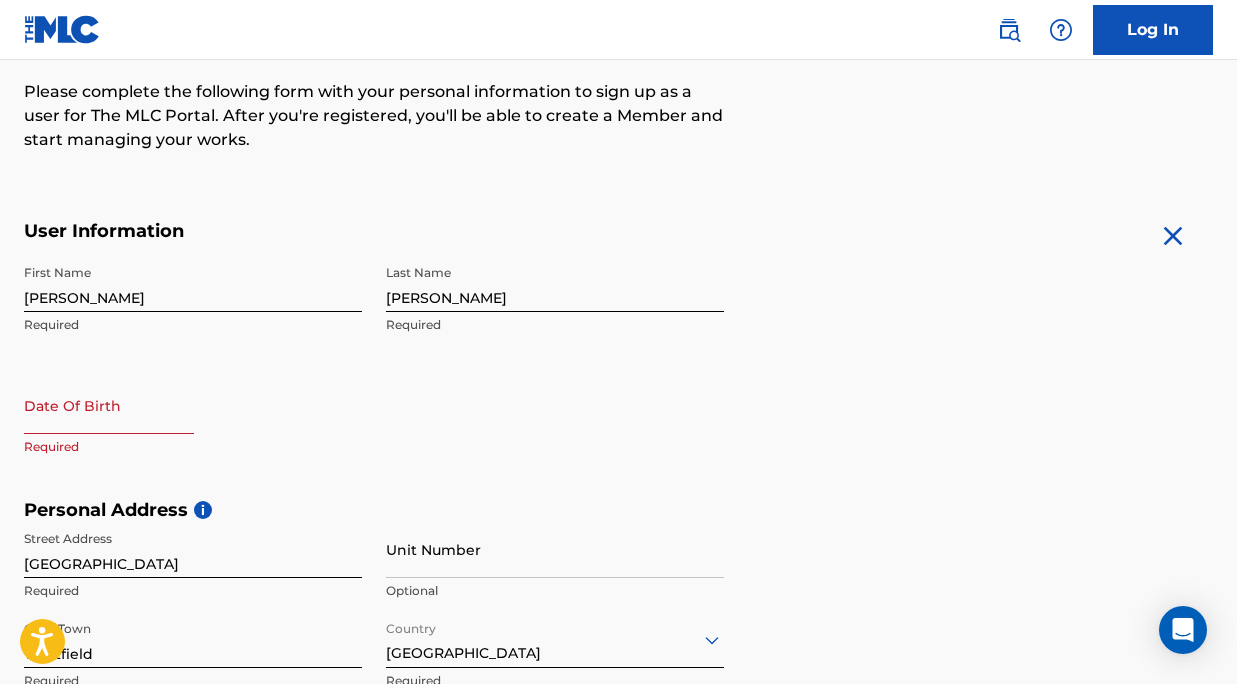 scroll, scrollTop: 252, scrollLeft: 0, axis: vertical 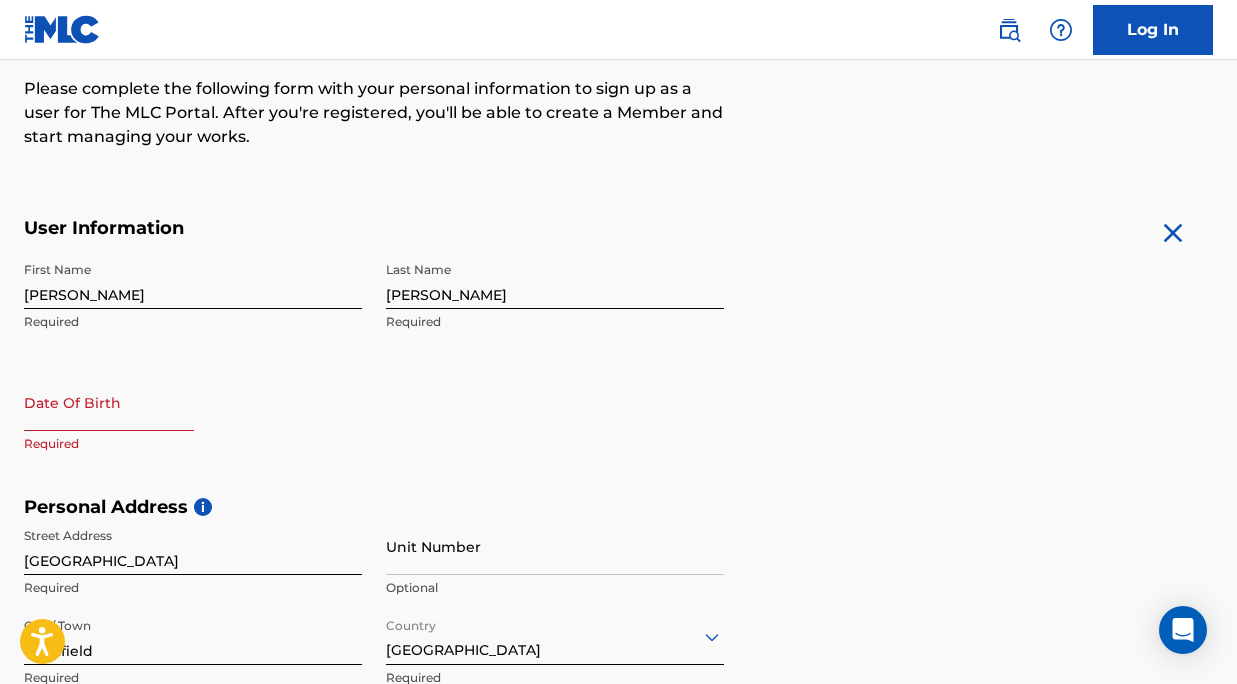 select on "6" 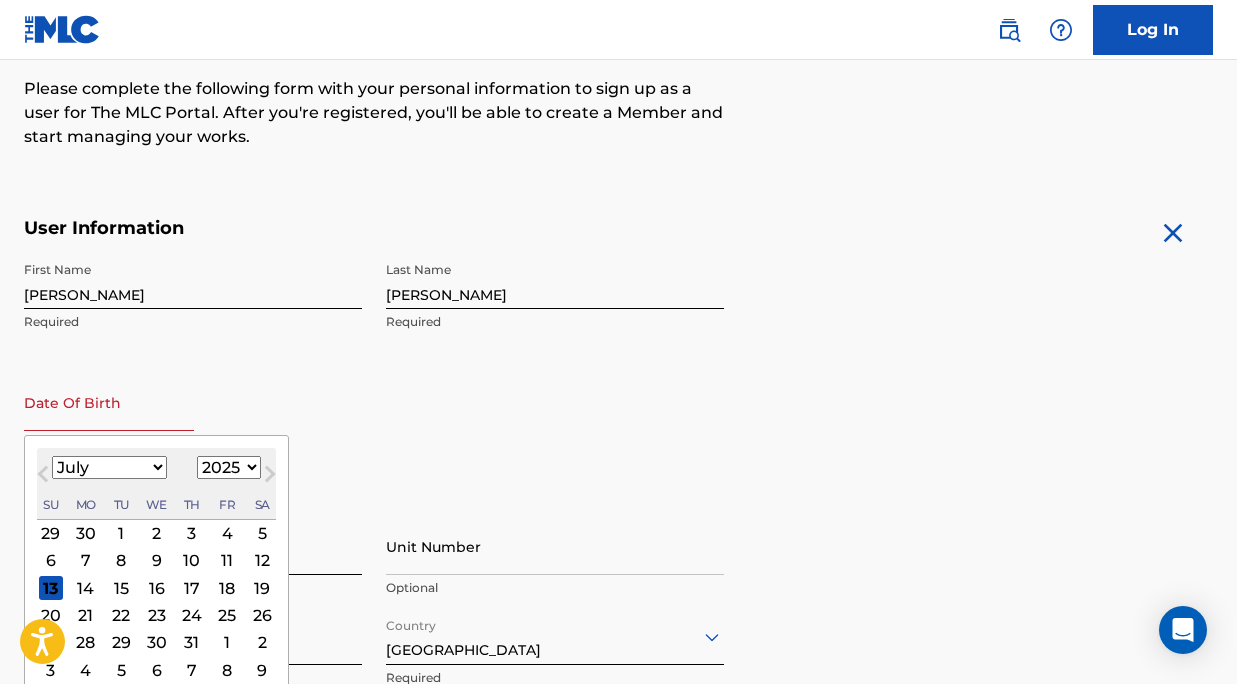 click at bounding box center [109, 402] 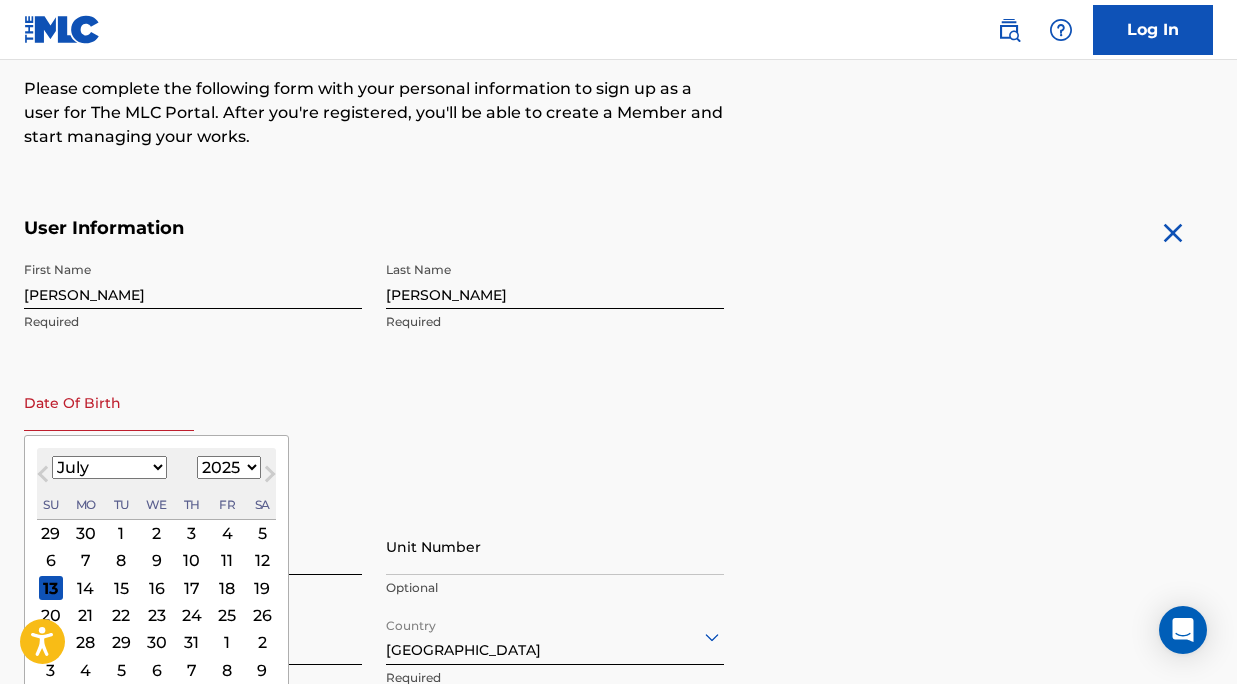 select on "10" 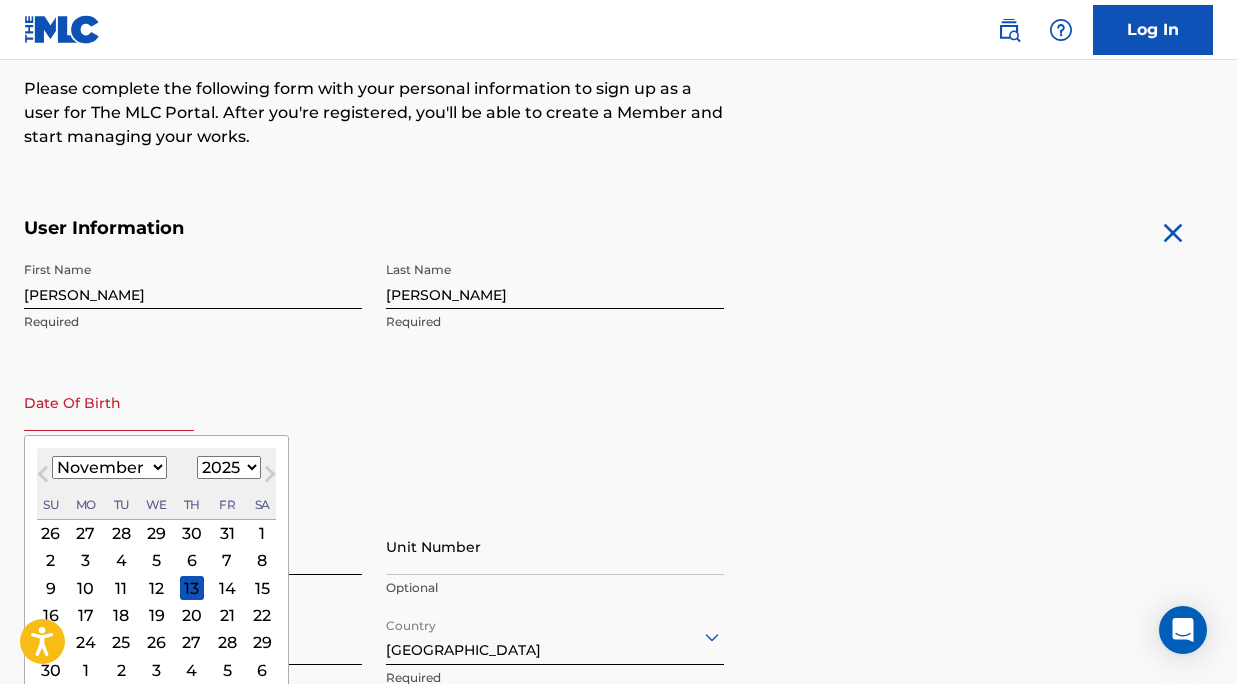 click on "25" at bounding box center [121, 643] 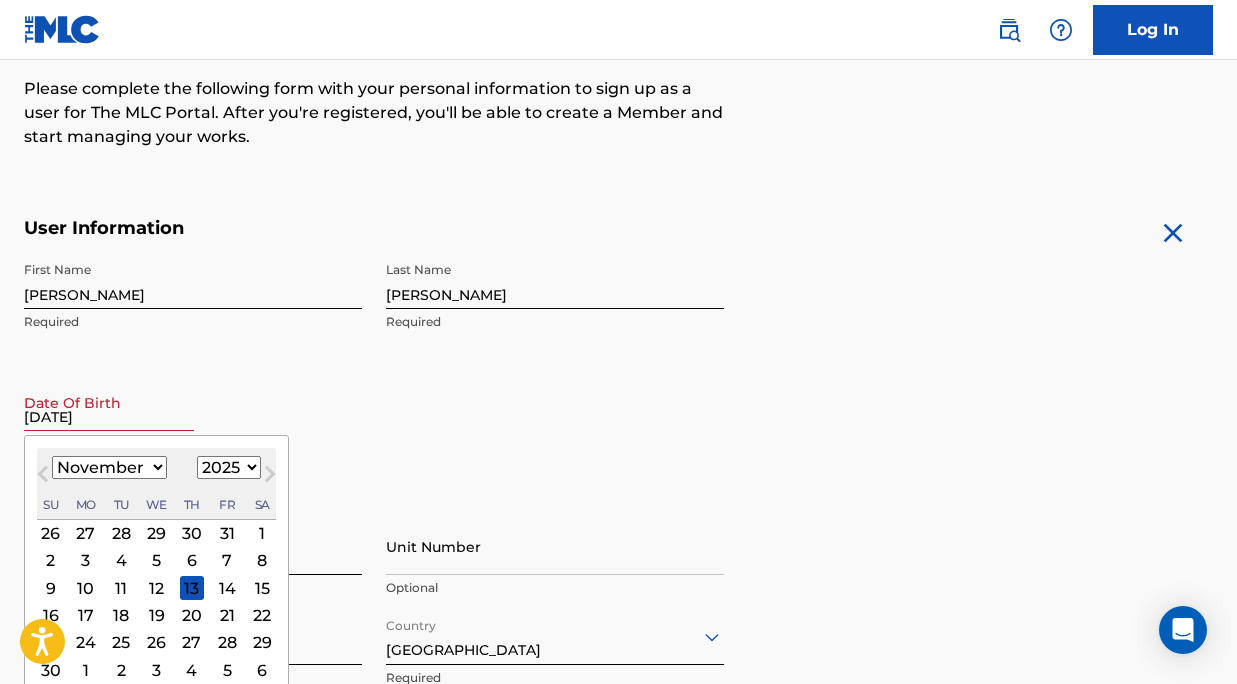 select on "10" 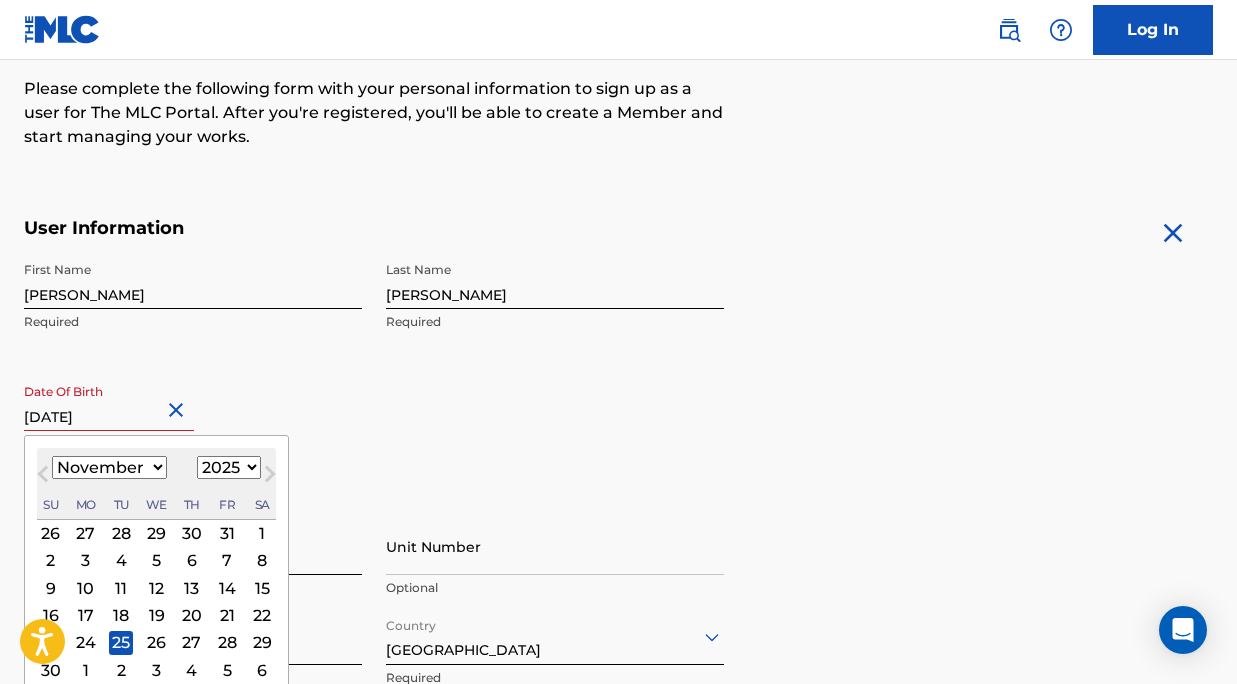 select on "1971" 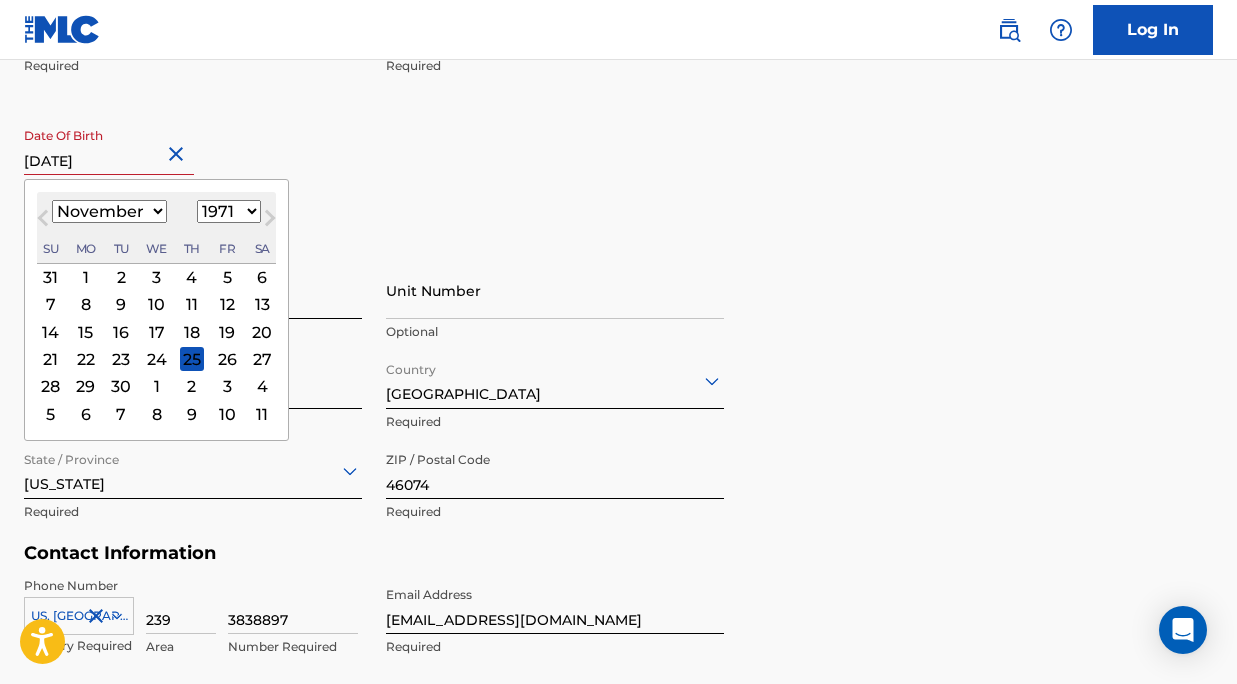 scroll, scrollTop: 518, scrollLeft: 0, axis: vertical 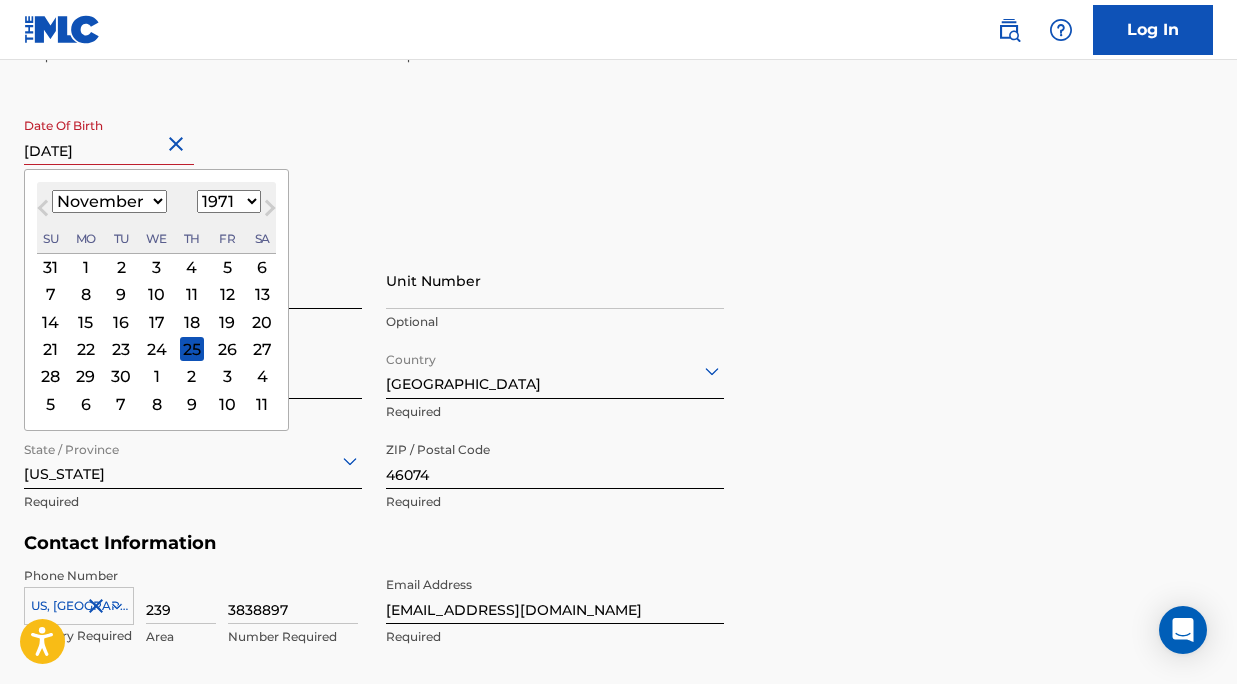 click on "Personal Address i Street Address [STREET_ADDRESS] Required Unit Number Optional City / [GEOGRAPHIC_DATA] Required Country [GEOGRAPHIC_DATA] Required State / Province [US_STATE] Required ZIP / Postal Code 46074 Required" at bounding box center (618, 381) 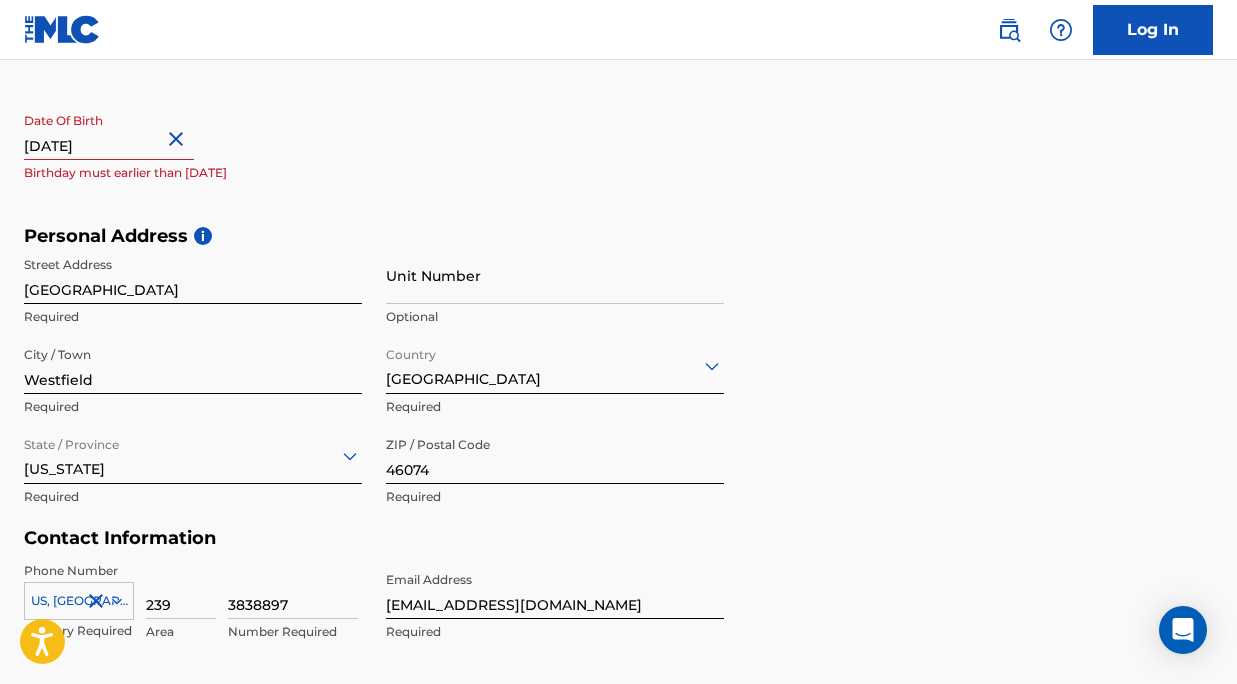 scroll, scrollTop: 524, scrollLeft: 0, axis: vertical 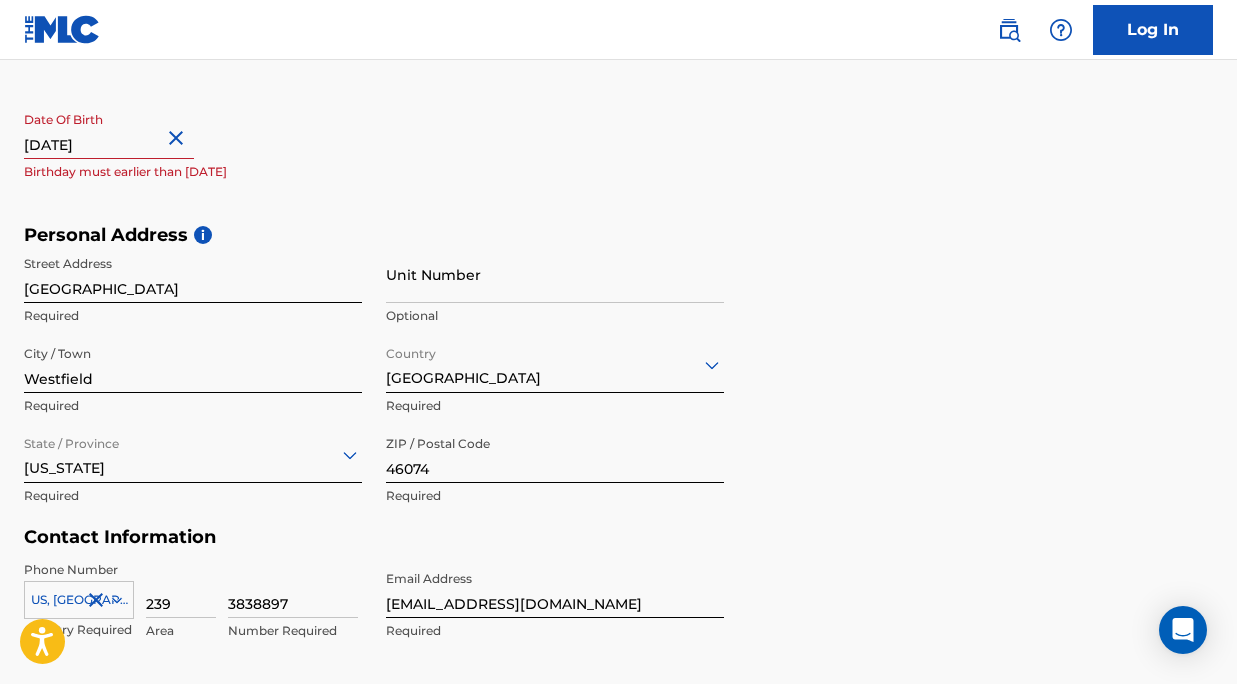 click on "[DATE]" at bounding box center (109, 130) 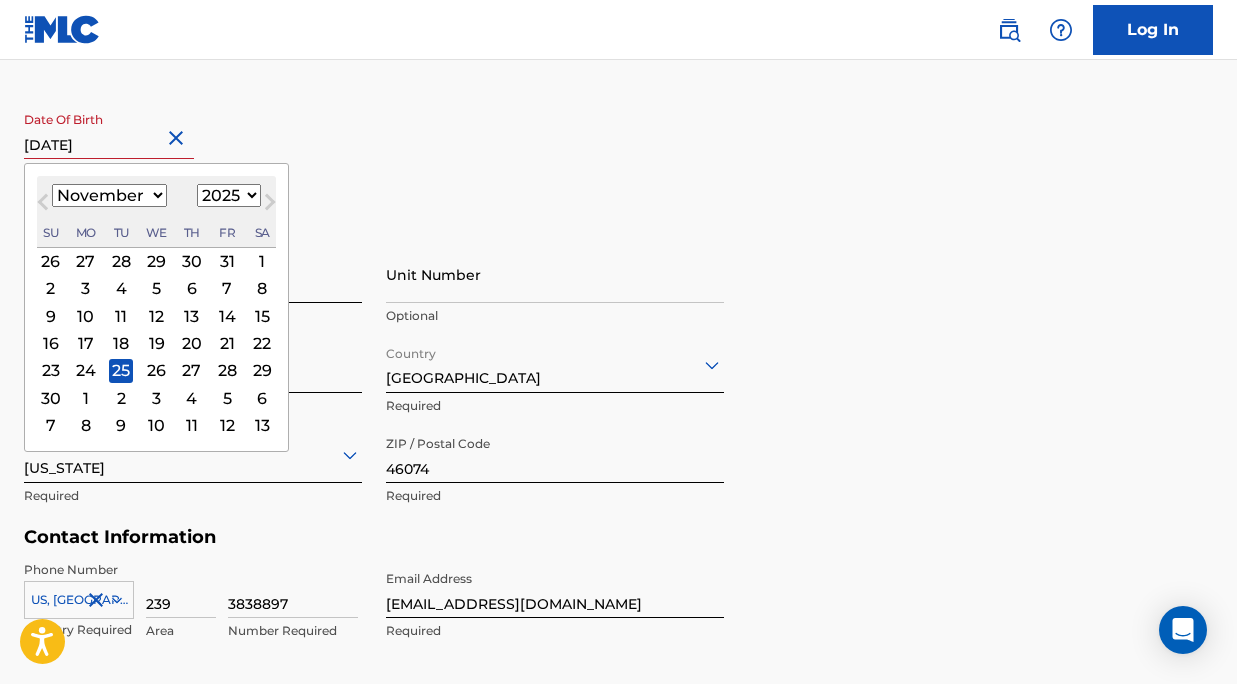 select on "1971" 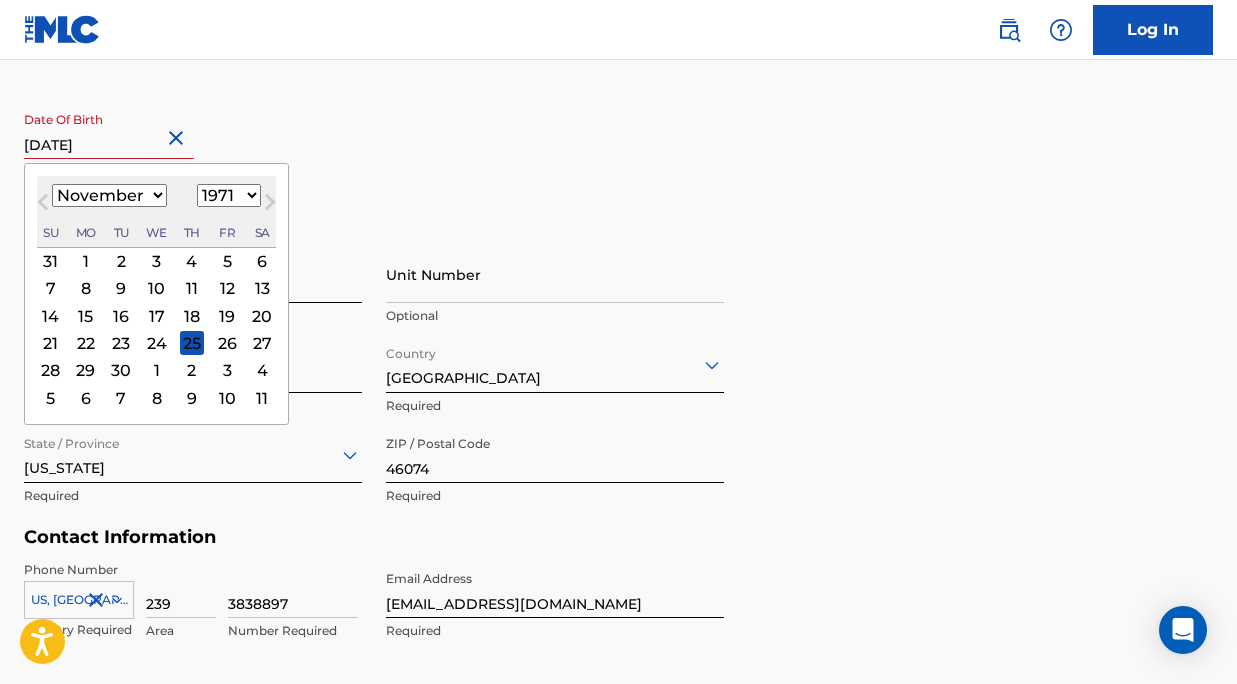 click on "25" at bounding box center [192, 343] 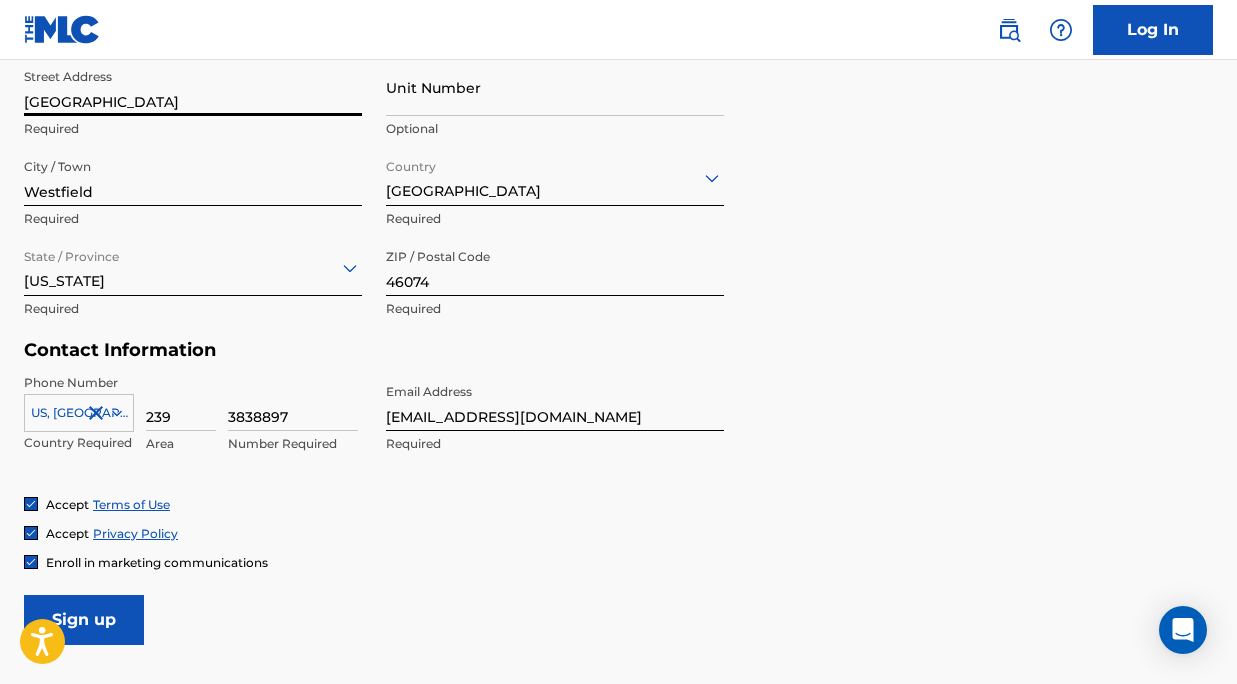 scroll, scrollTop: 758, scrollLeft: 0, axis: vertical 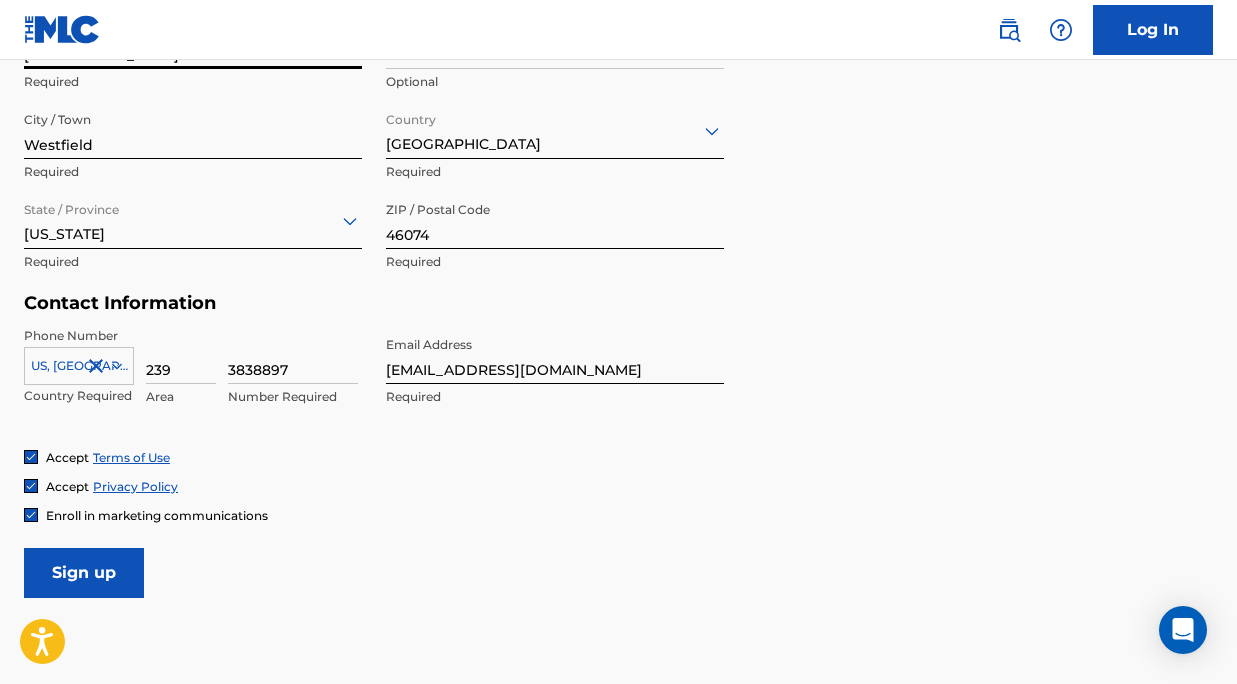click on "Sign up" at bounding box center (84, 573) 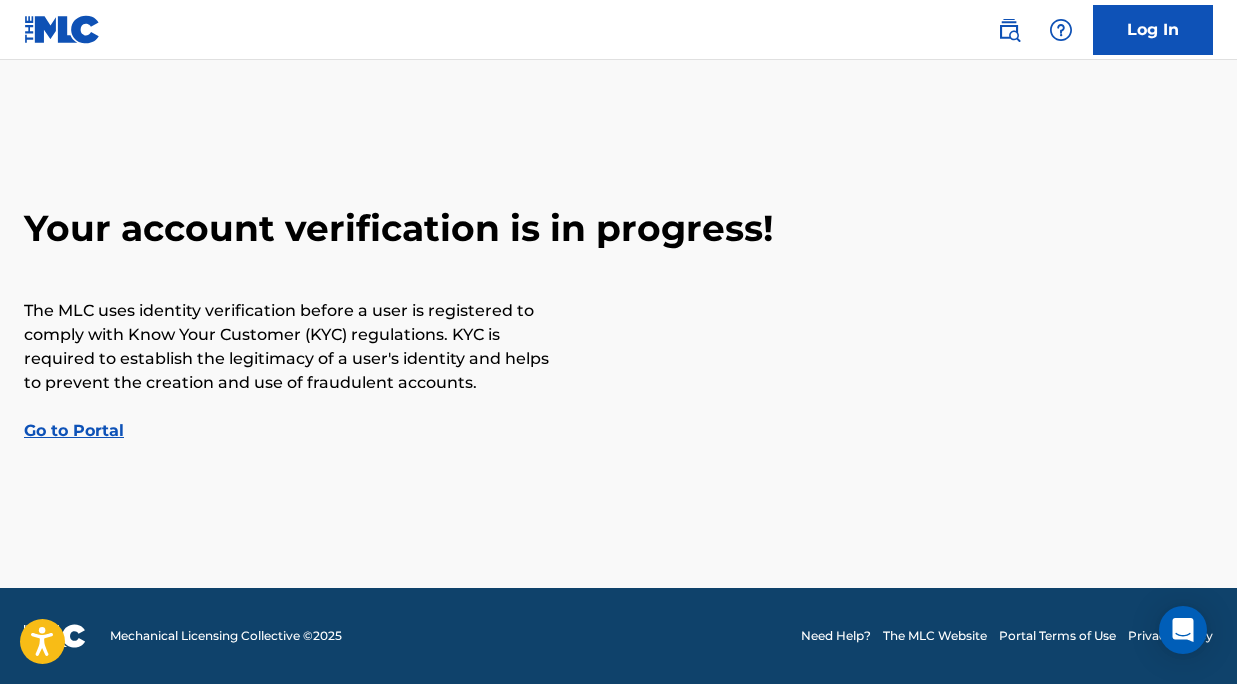 scroll, scrollTop: 0, scrollLeft: 0, axis: both 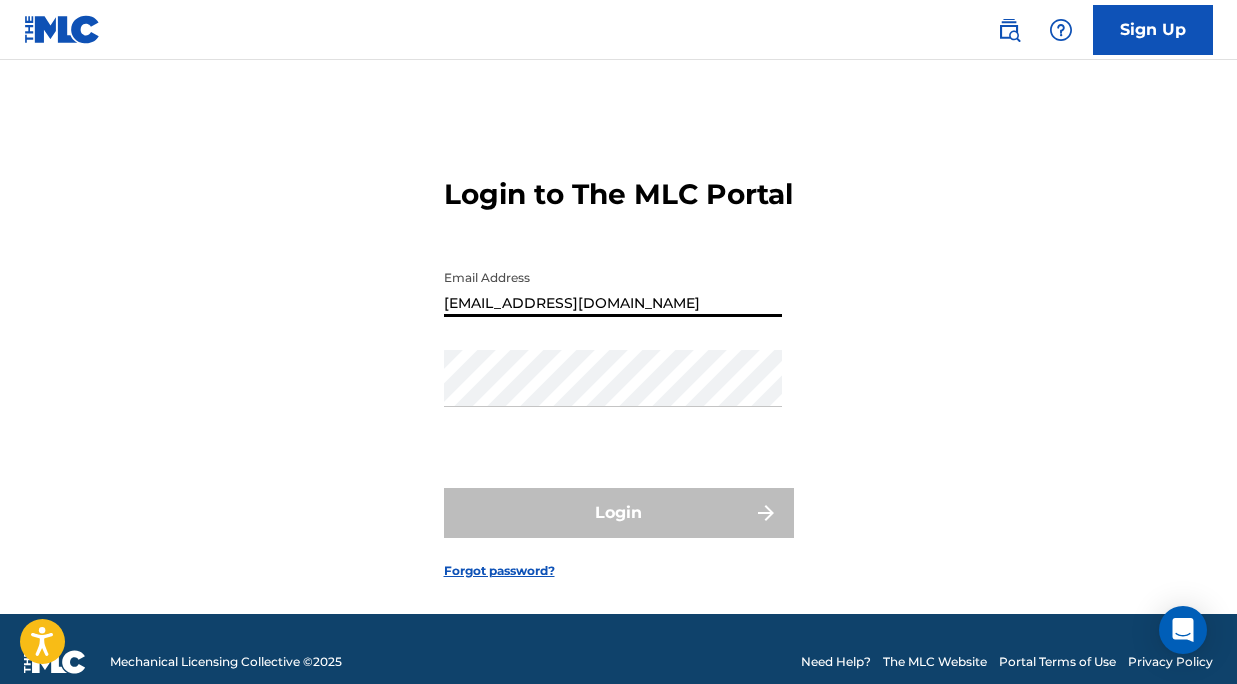 type on "[EMAIL_ADDRESS][DOMAIN_NAME]" 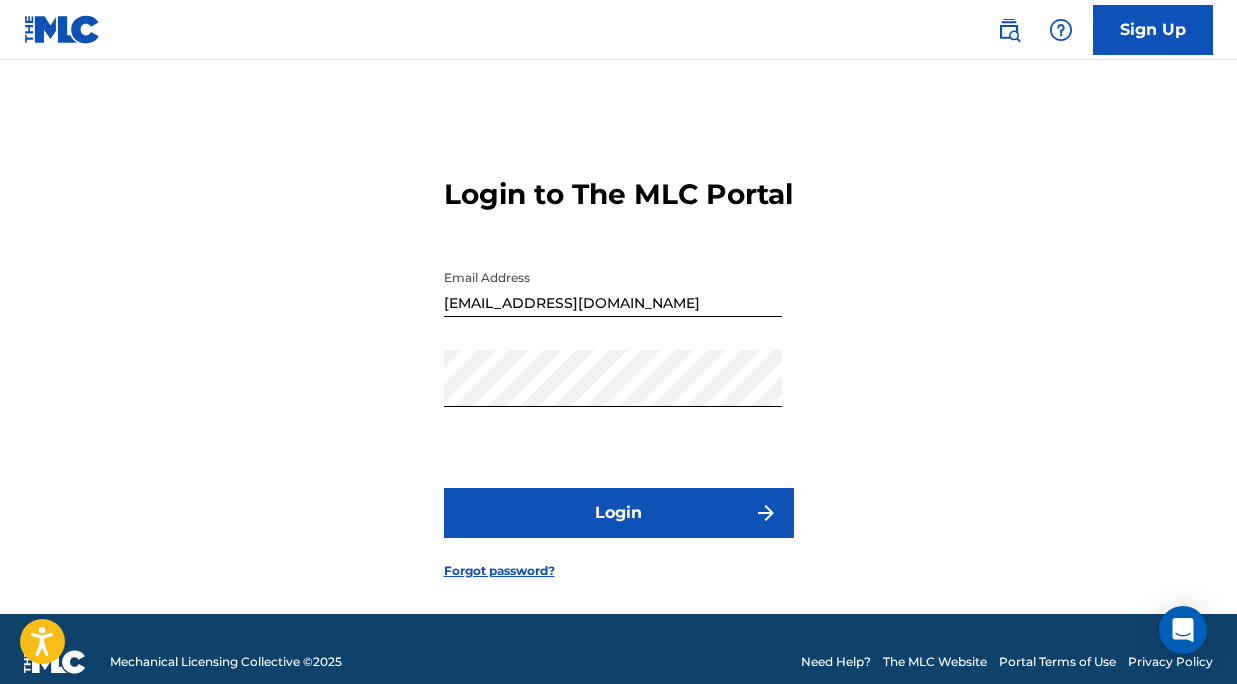click on "Login" at bounding box center [619, 513] 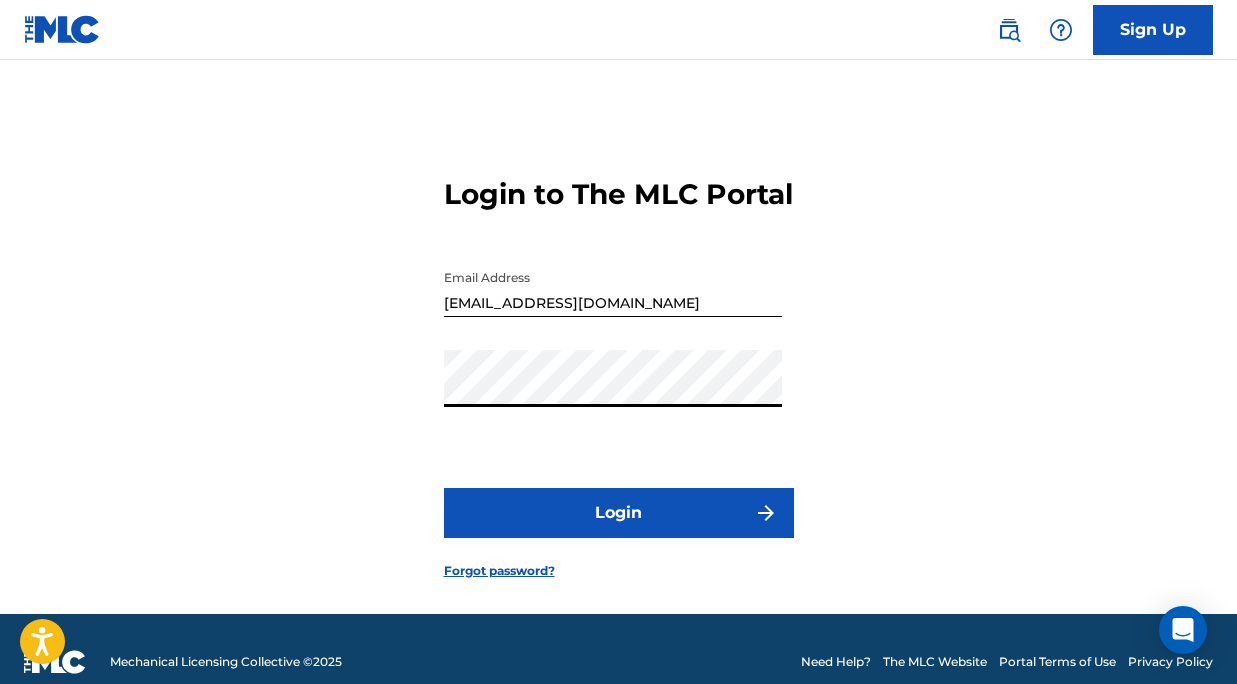 click on "Login to The MLC Portal Email Address [EMAIL_ADDRESS][DOMAIN_NAME] Password Login Forgot password?" at bounding box center (618, 362) 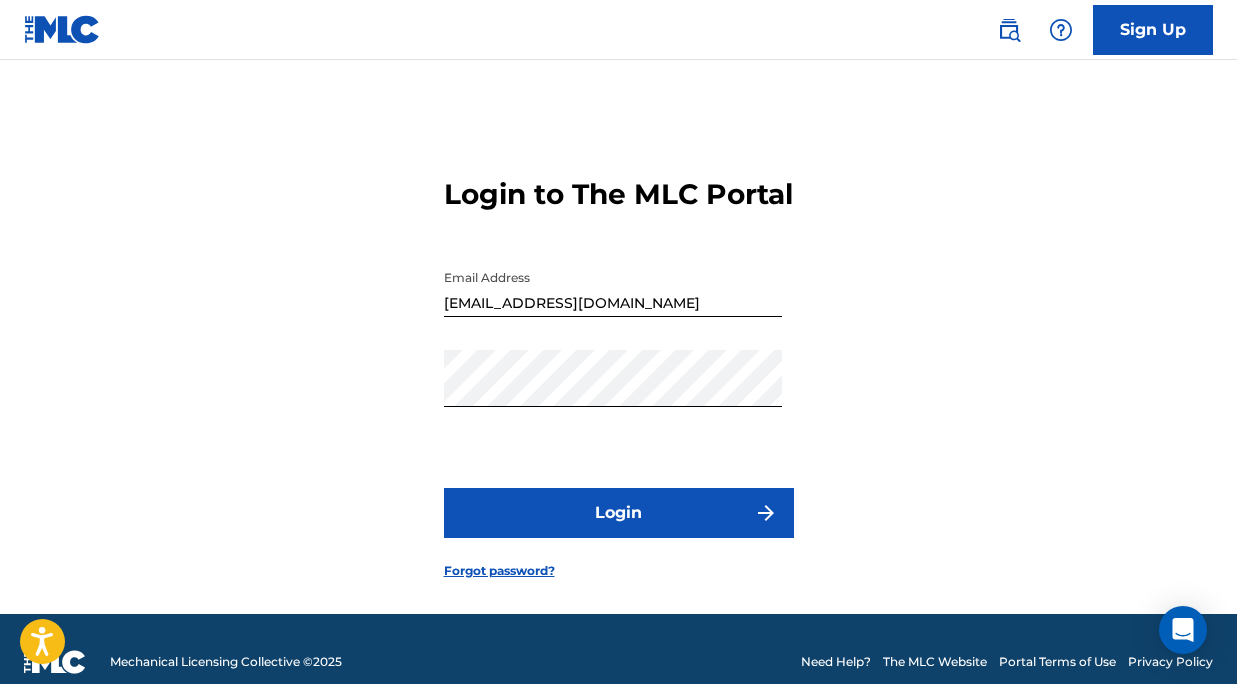 click on "Login" at bounding box center (619, 513) 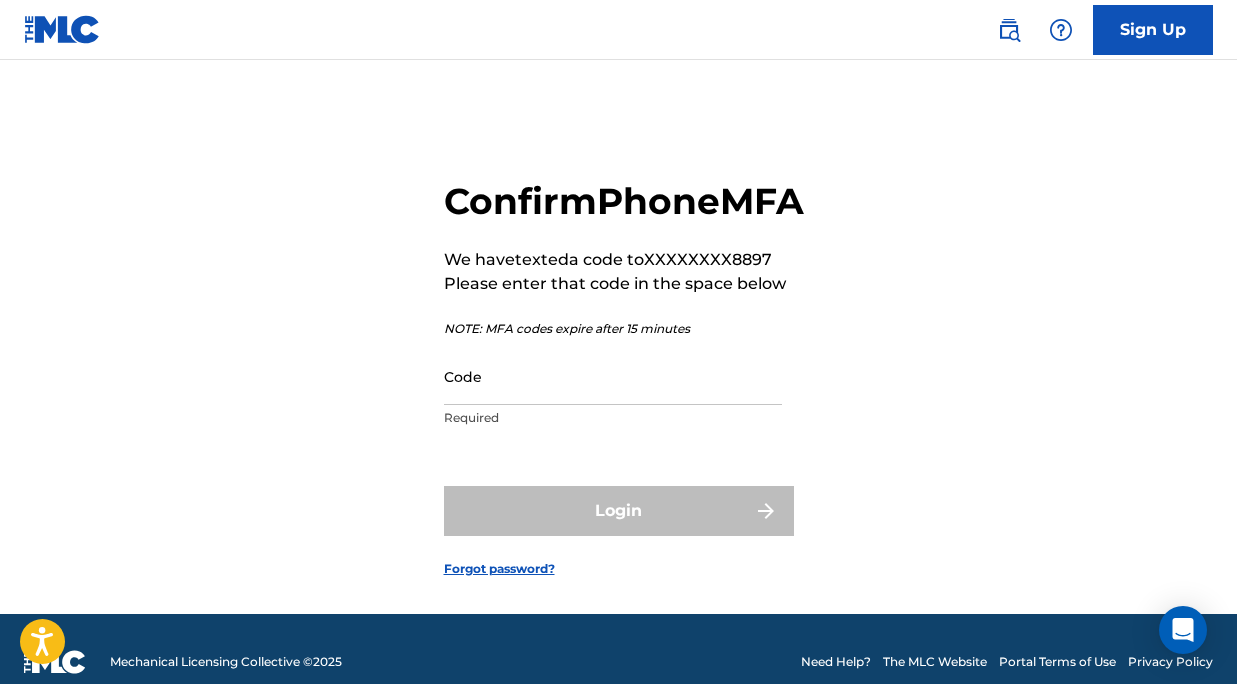 click on "Code" at bounding box center [613, 376] 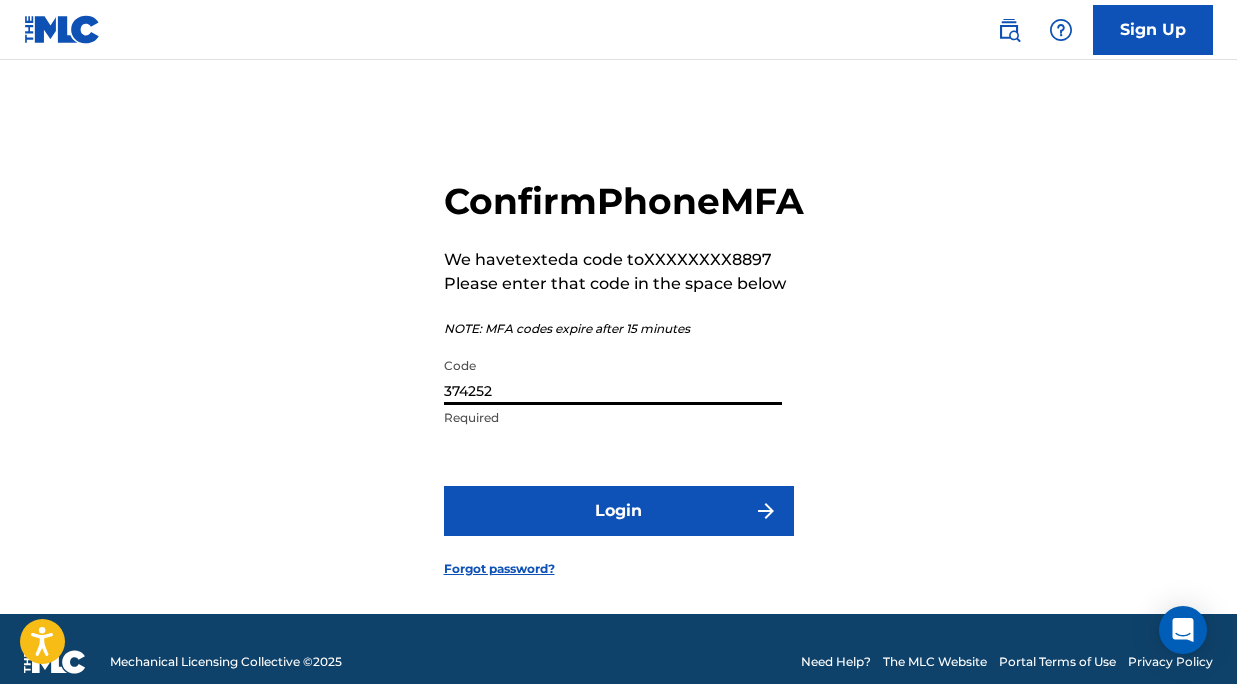 type on "374252" 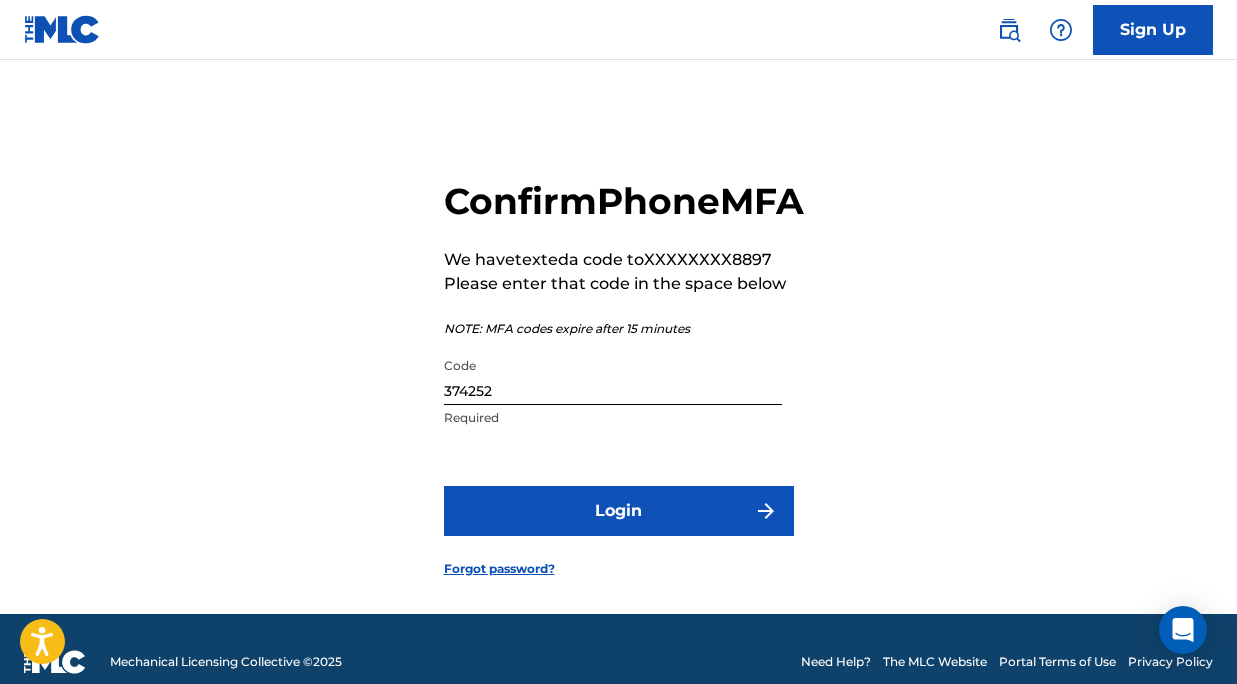 click on "Login" at bounding box center (619, 511) 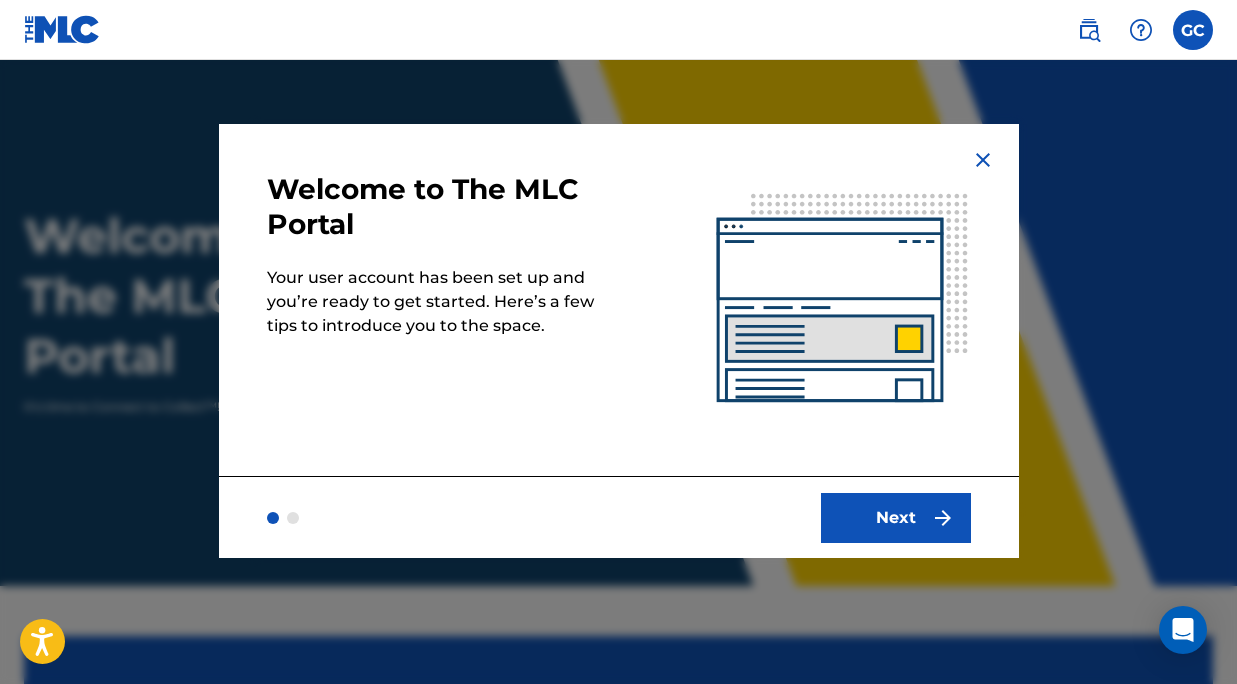 scroll, scrollTop: 0, scrollLeft: 0, axis: both 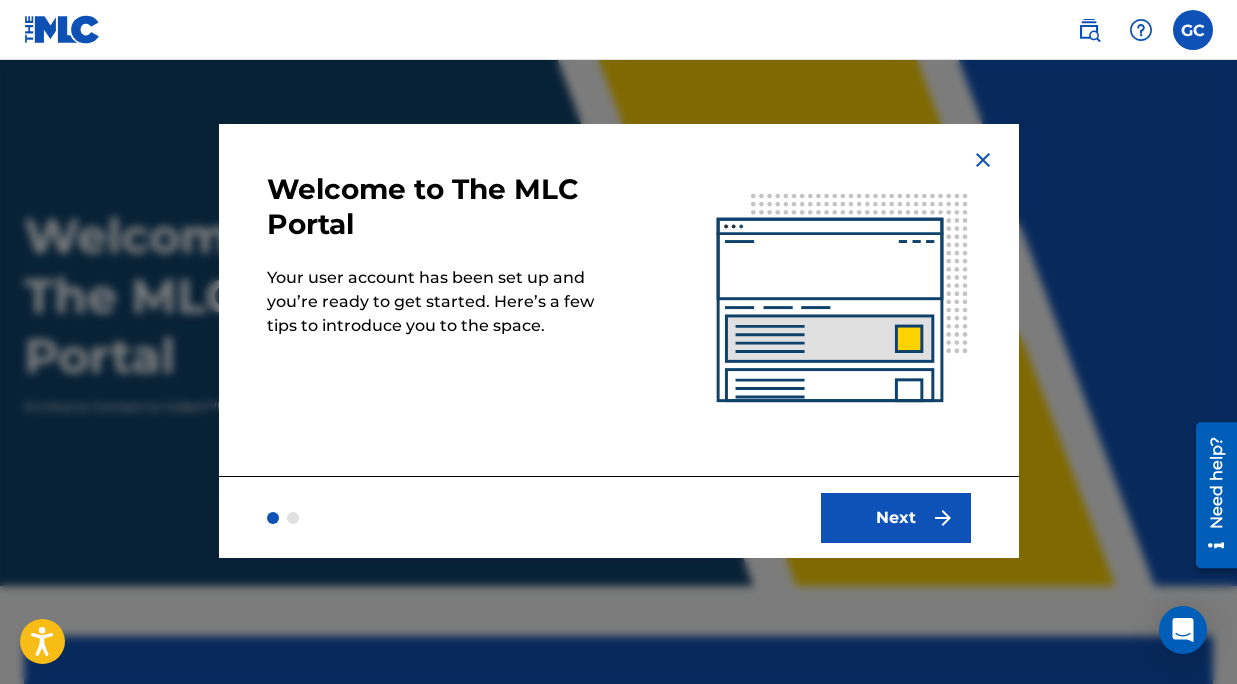 click on "Next" at bounding box center (896, 518) 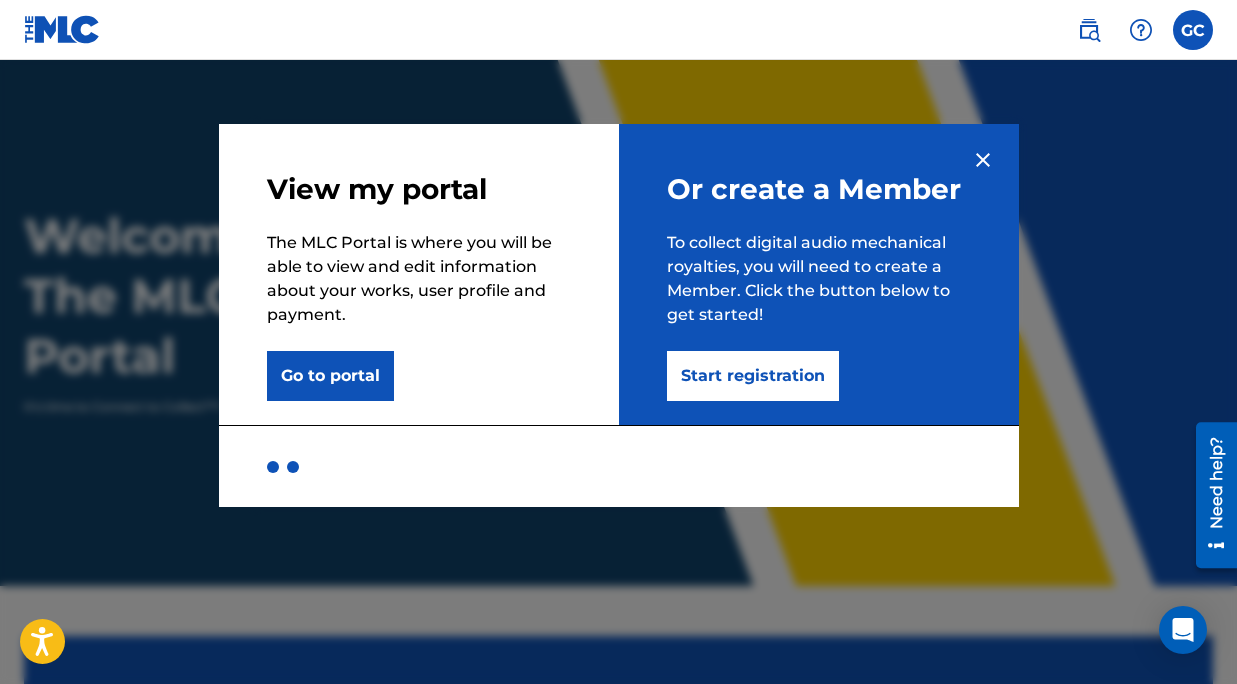 click on "Start registration" at bounding box center (753, 376) 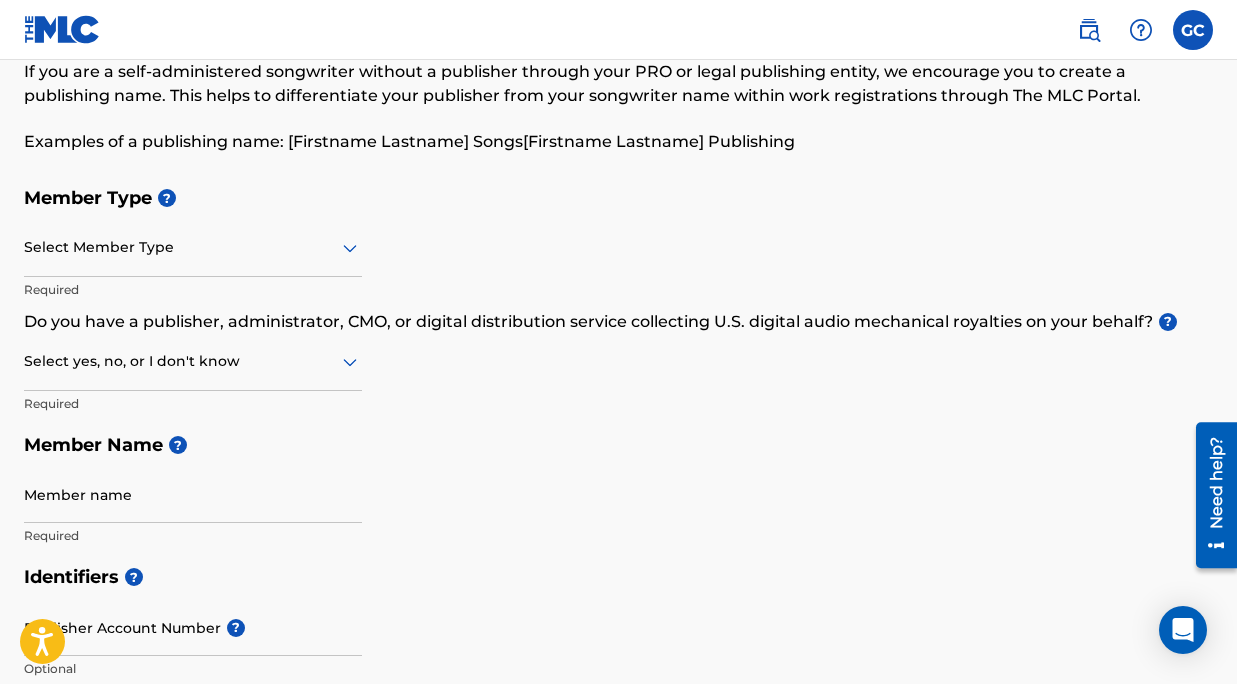 scroll, scrollTop: 115, scrollLeft: 0, axis: vertical 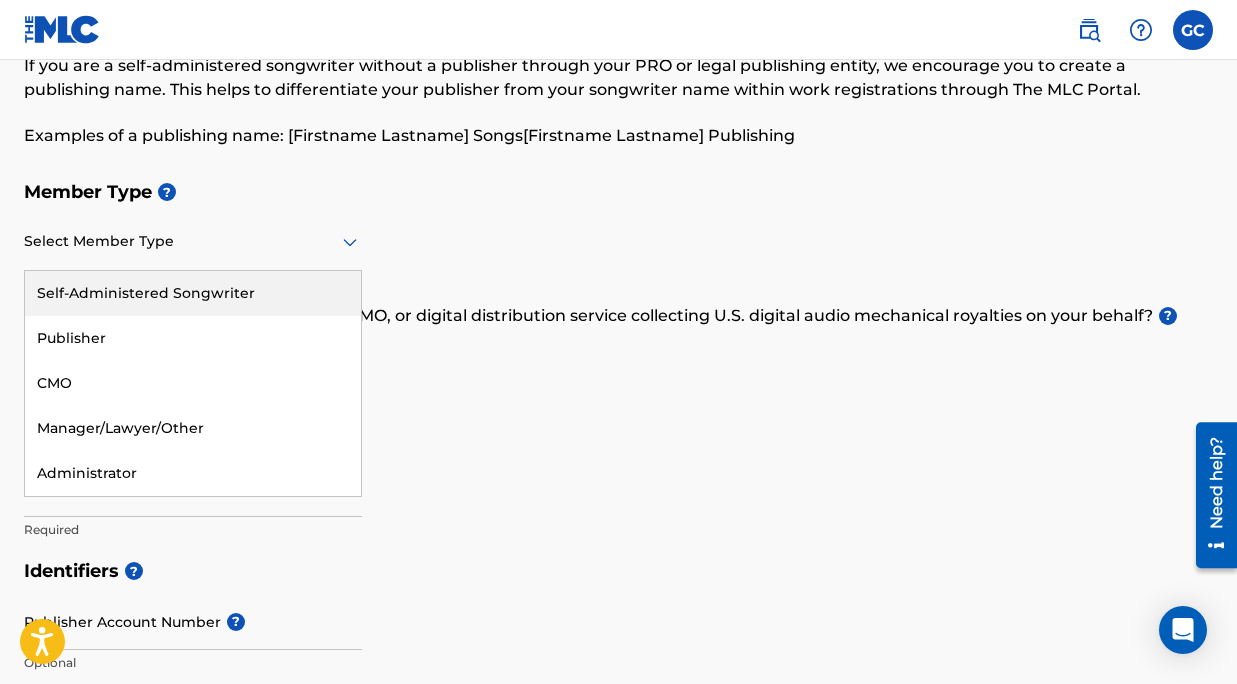 click at bounding box center (193, 241) 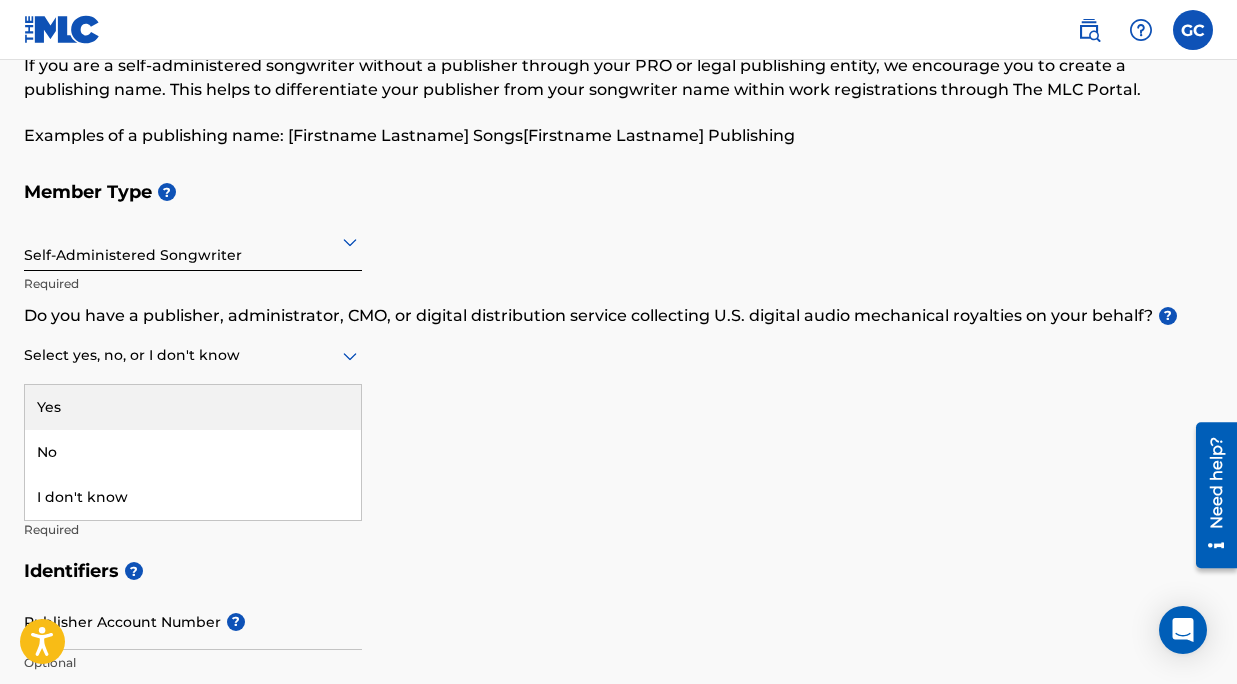 click at bounding box center (193, 355) 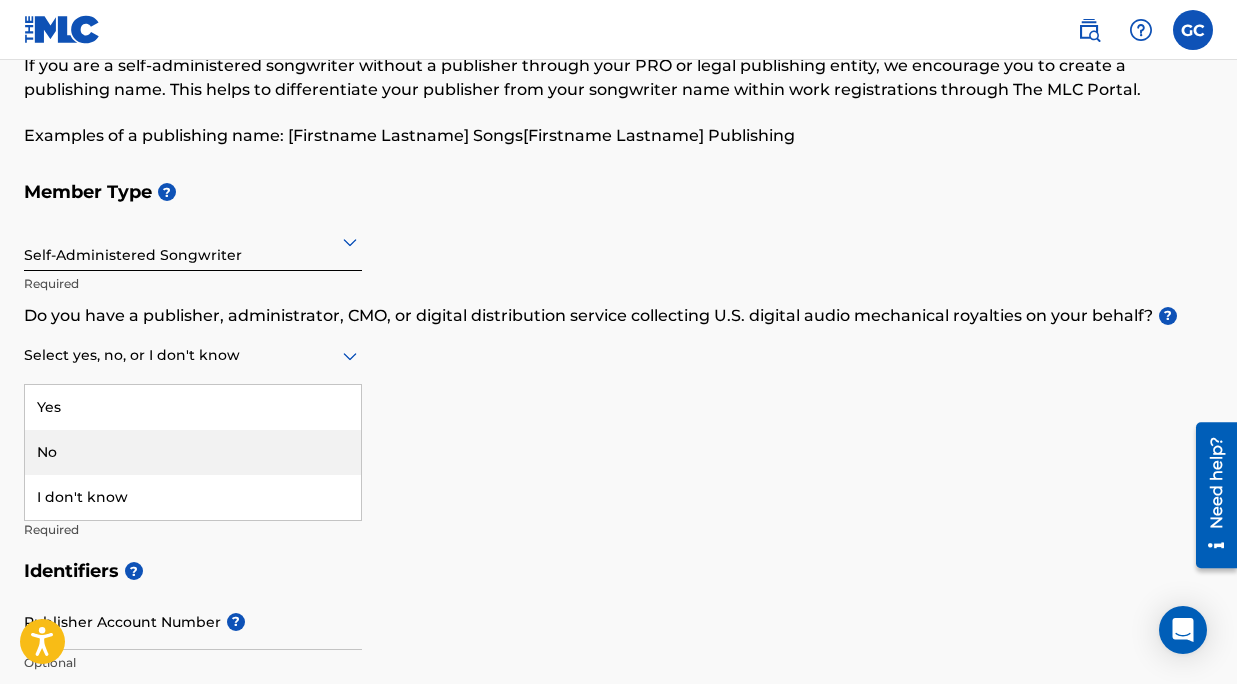 click on "No" at bounding box center (193, 452) 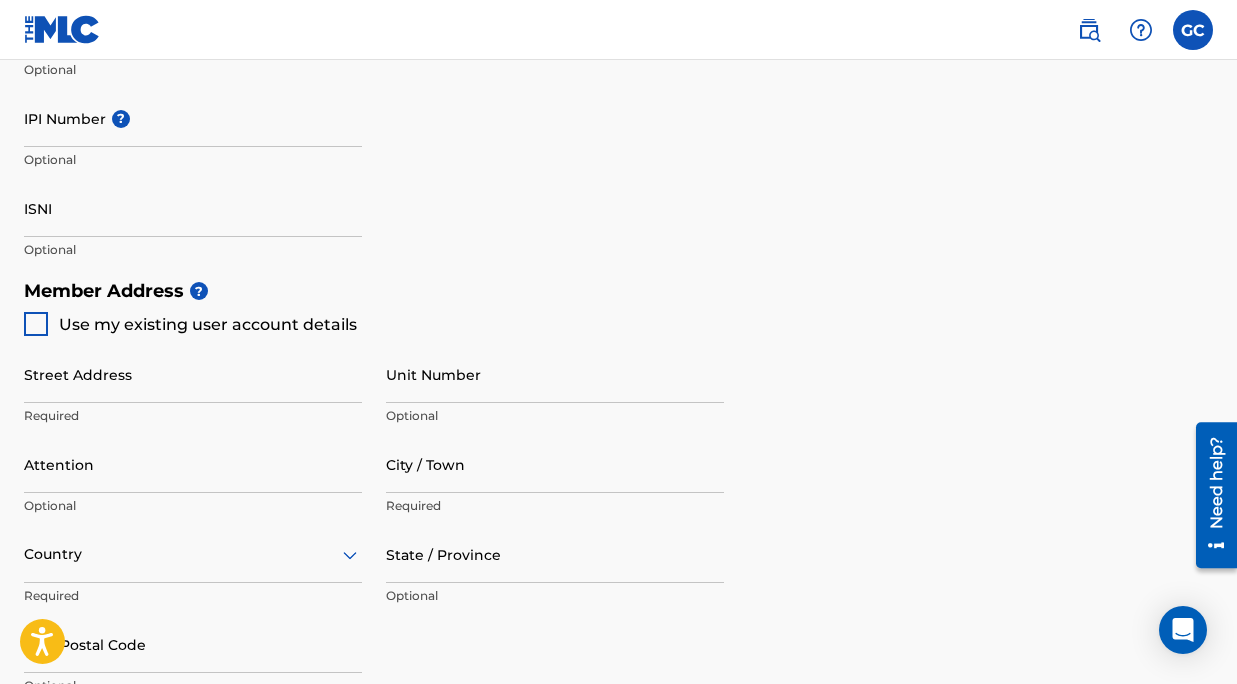 scroll, scrollTop: 721, scrollLeft: 0, axis: vertical 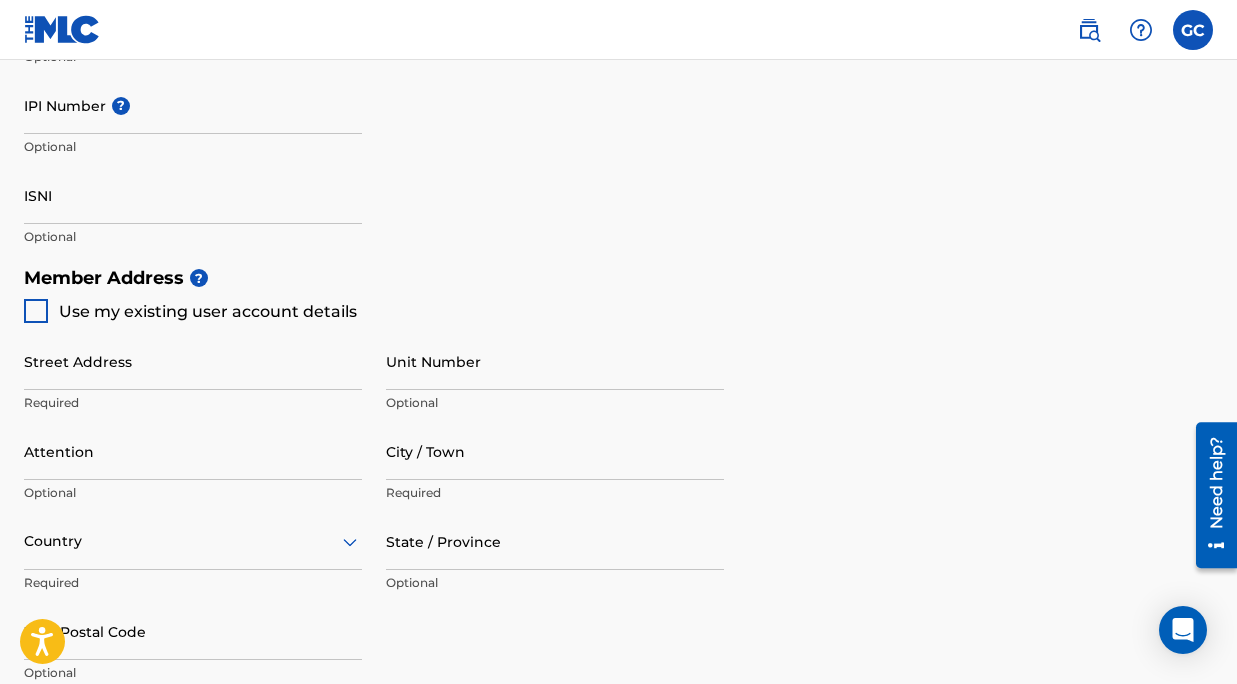 type on "[PERSON_NAME] [PERSON_NAME]" 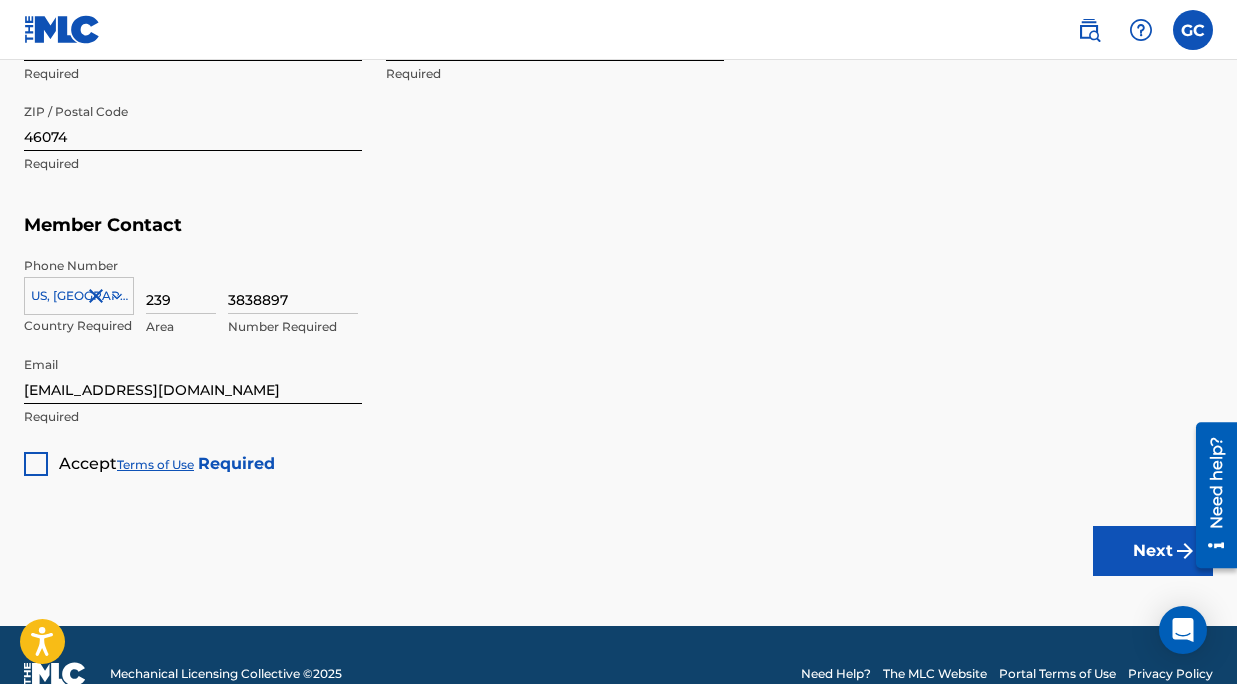 scroll, scrollTop: 1230, scrollLeft: 0, axis: vertical 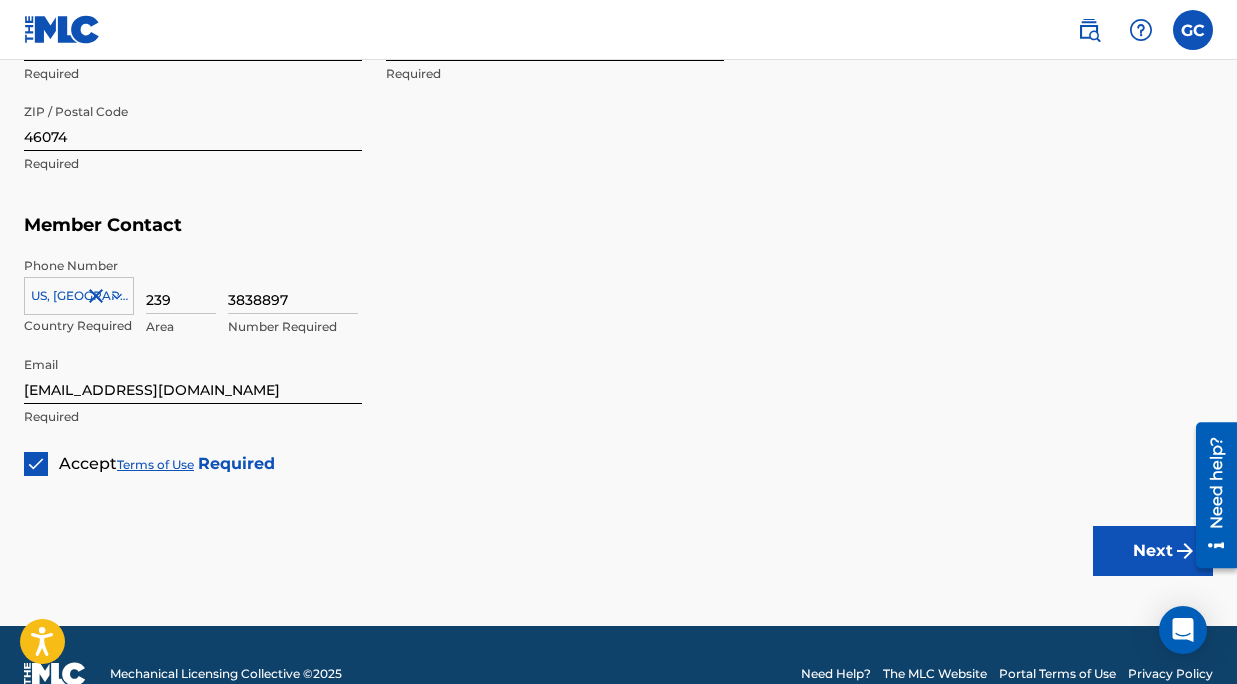 click on "Next" at bounding box center [1153, 551] 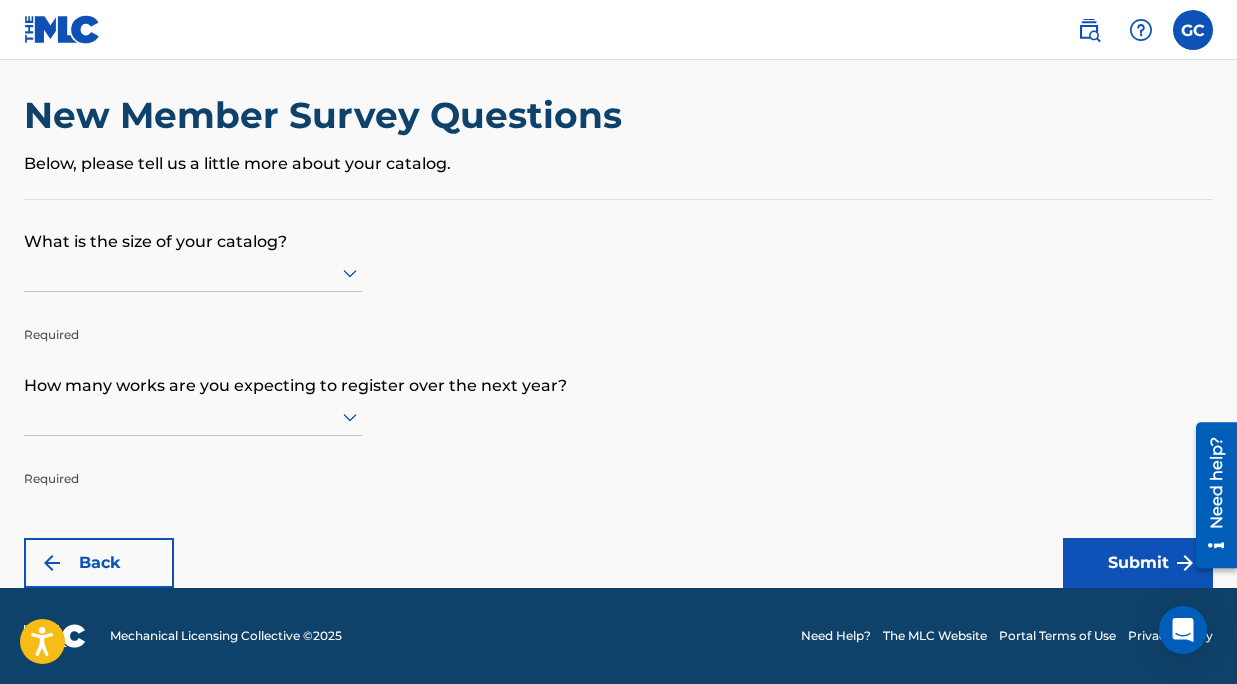 scroll, scrollTop: 17, scrollLeft: 0, axis: vertical 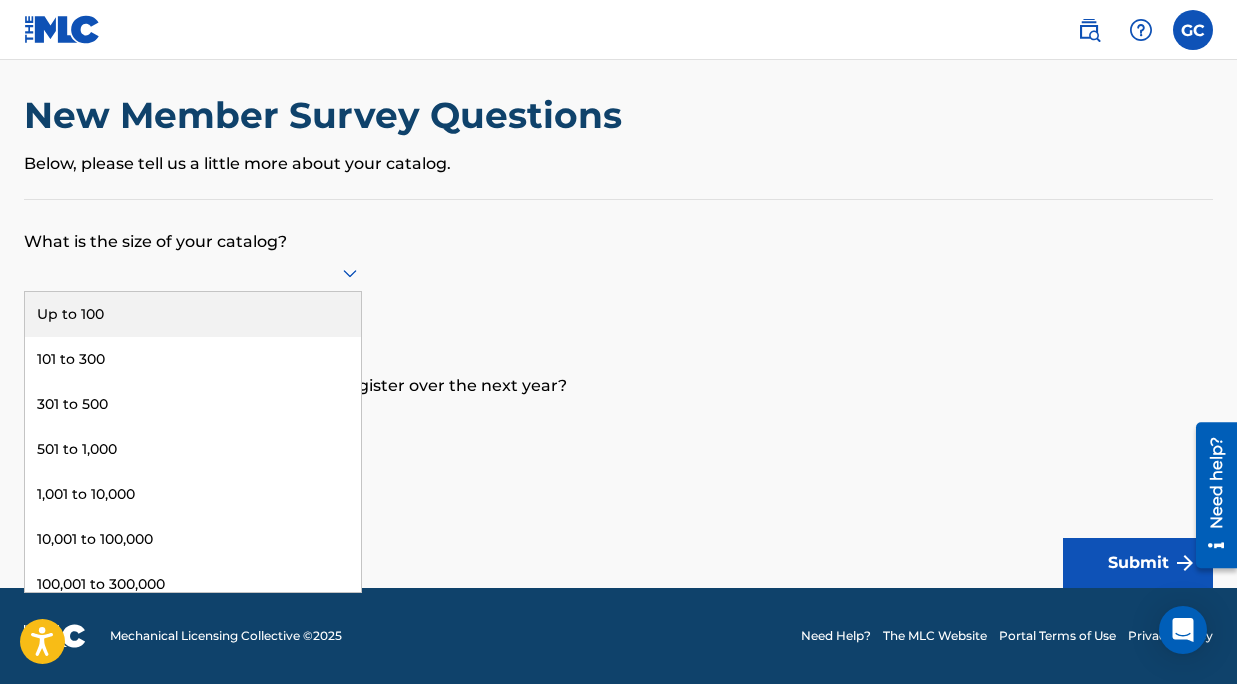 click at bounding box center [193, 272] 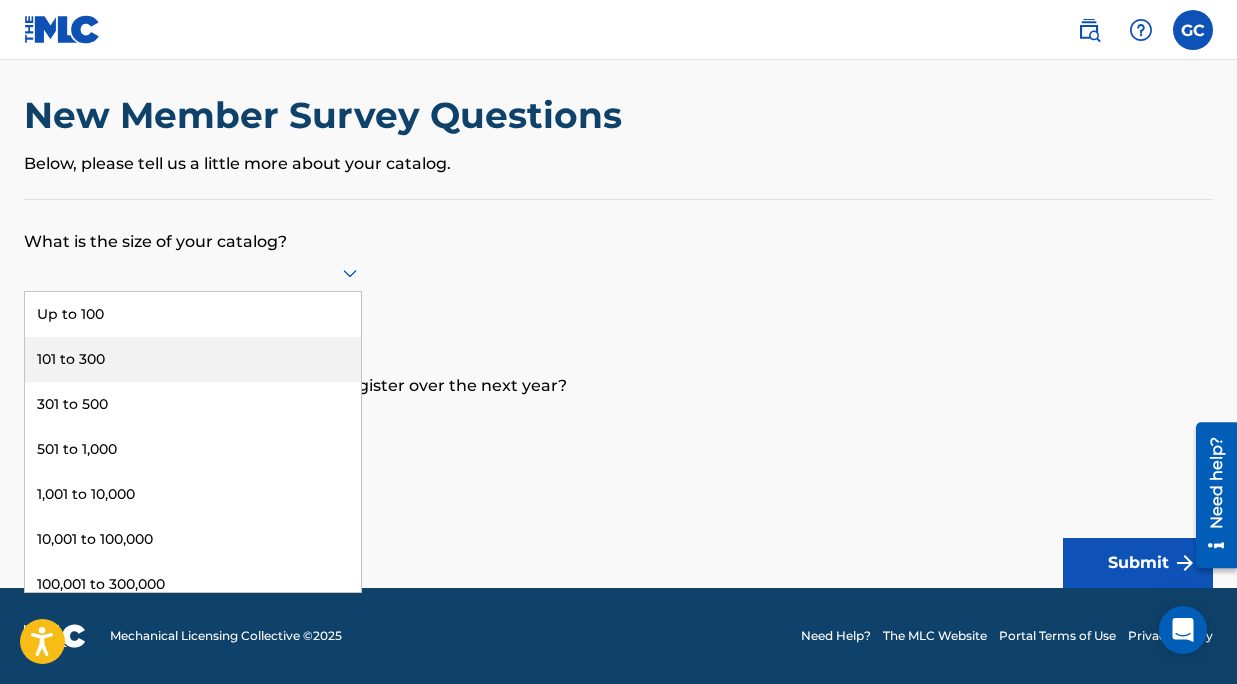 click on "101 to 300" at bounding box center (193, 359) 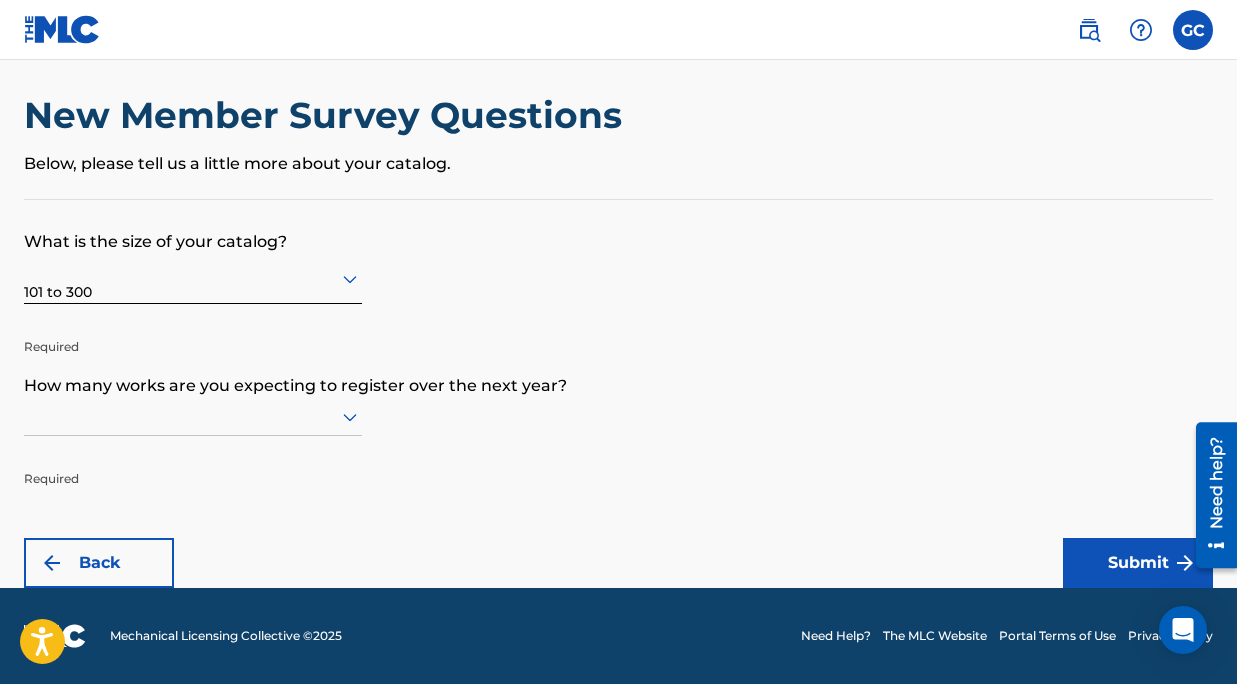 scroll, scrollTop: 17, scrollLeft: 0, axis: vertical 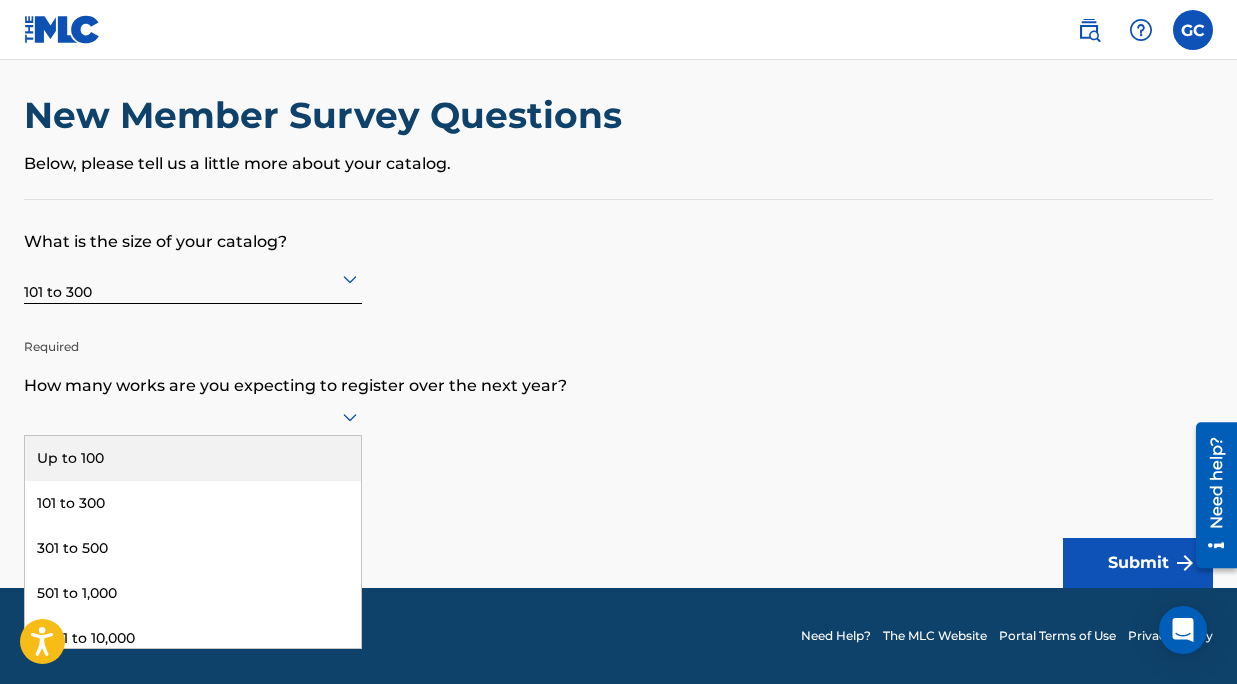 click on "Up to 100" at bounding box center (193, 458) 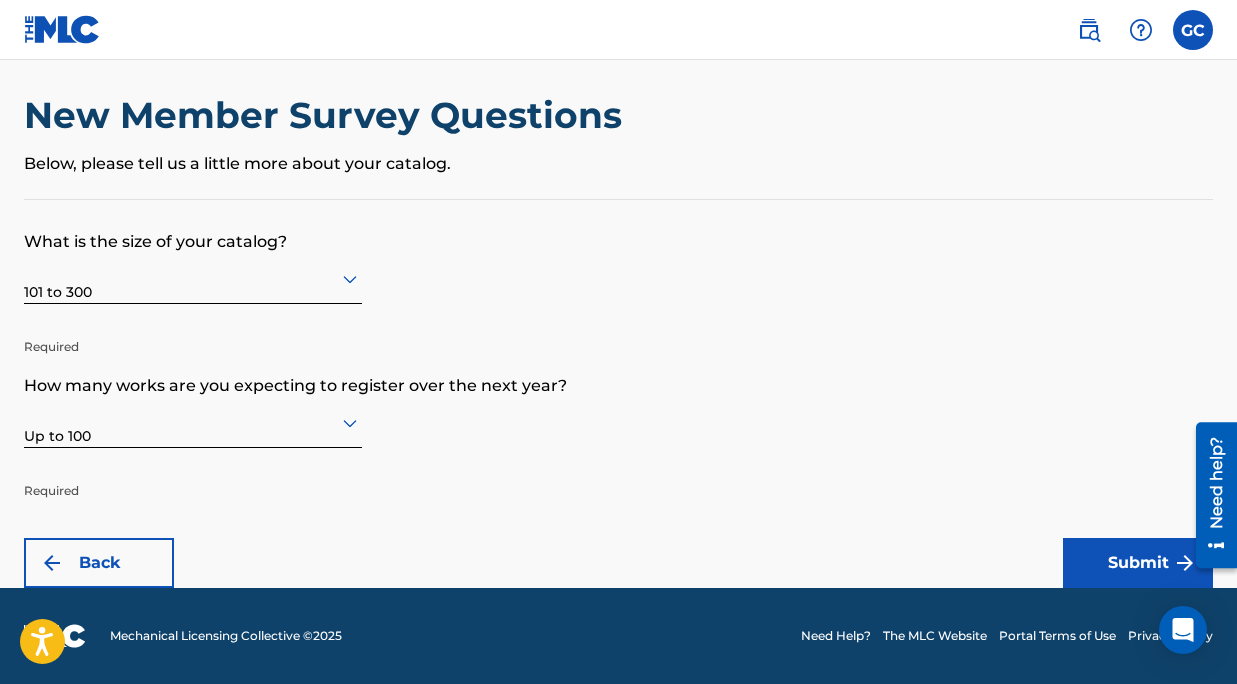 scroll, scrollTop: 17, scrollLeft: 0, axis: vertical 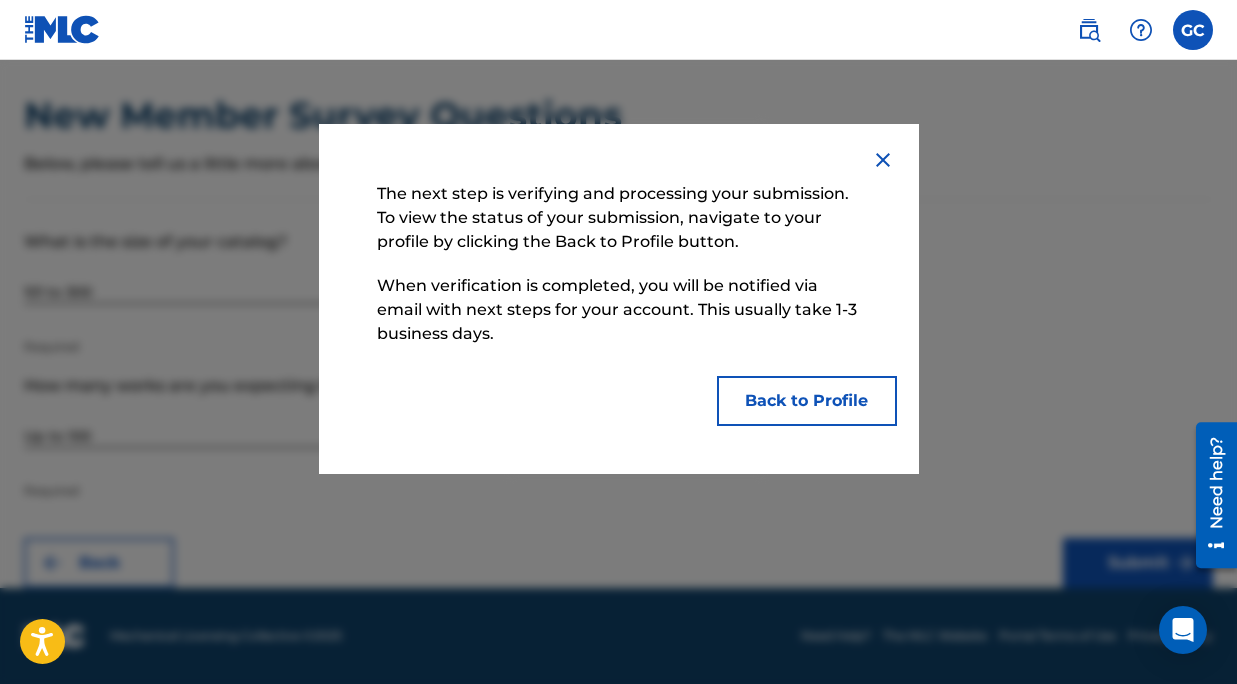 click on "Back to Profile" at bounding box center (807, 401) 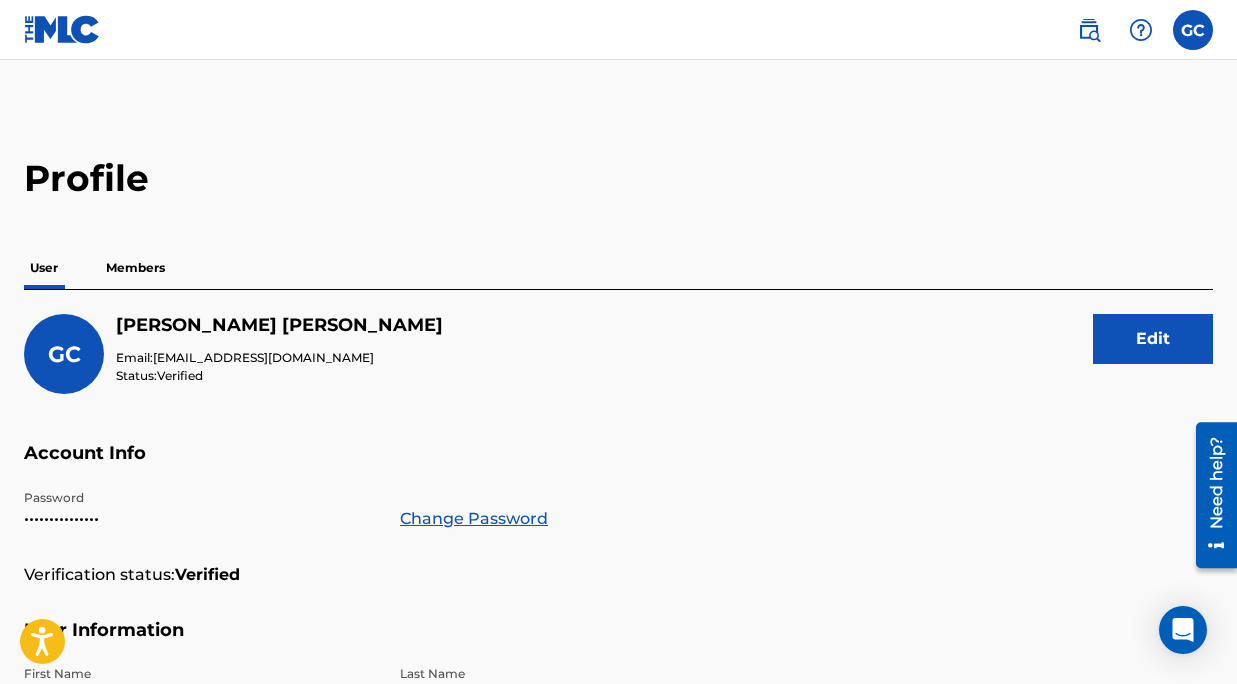 scroll, scrollTop: 0, scrollLeft: 0, axis: both 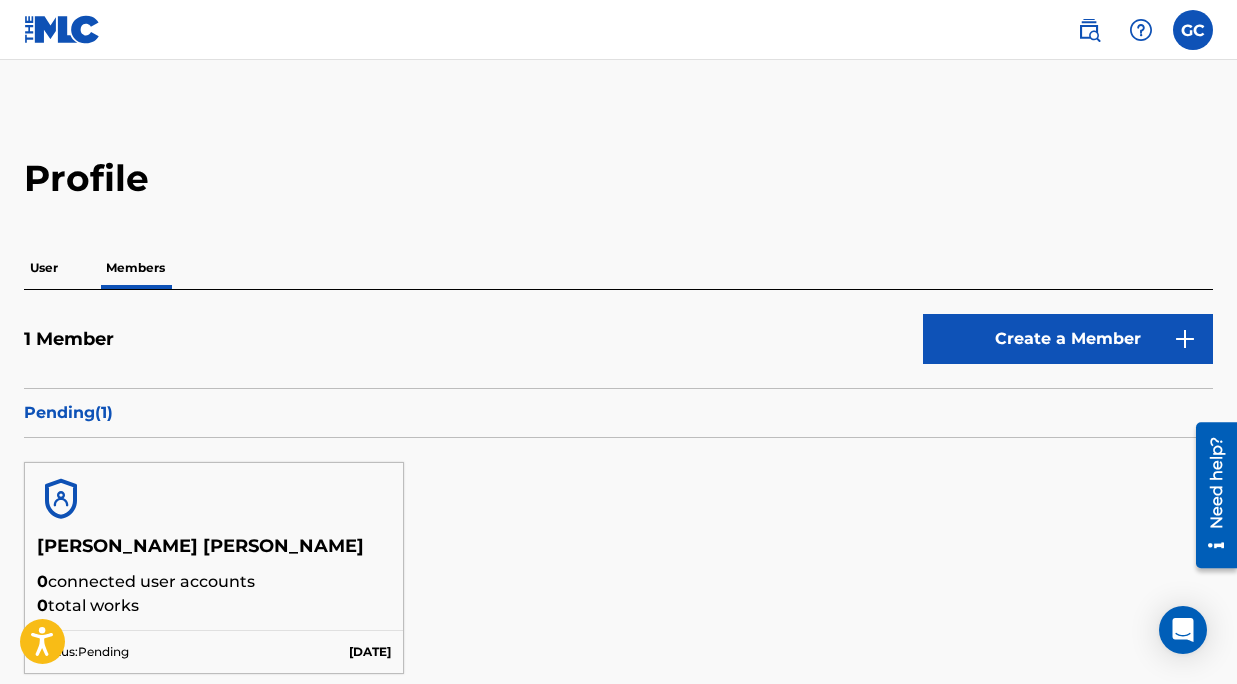 click at bounding box center [1193, 30] 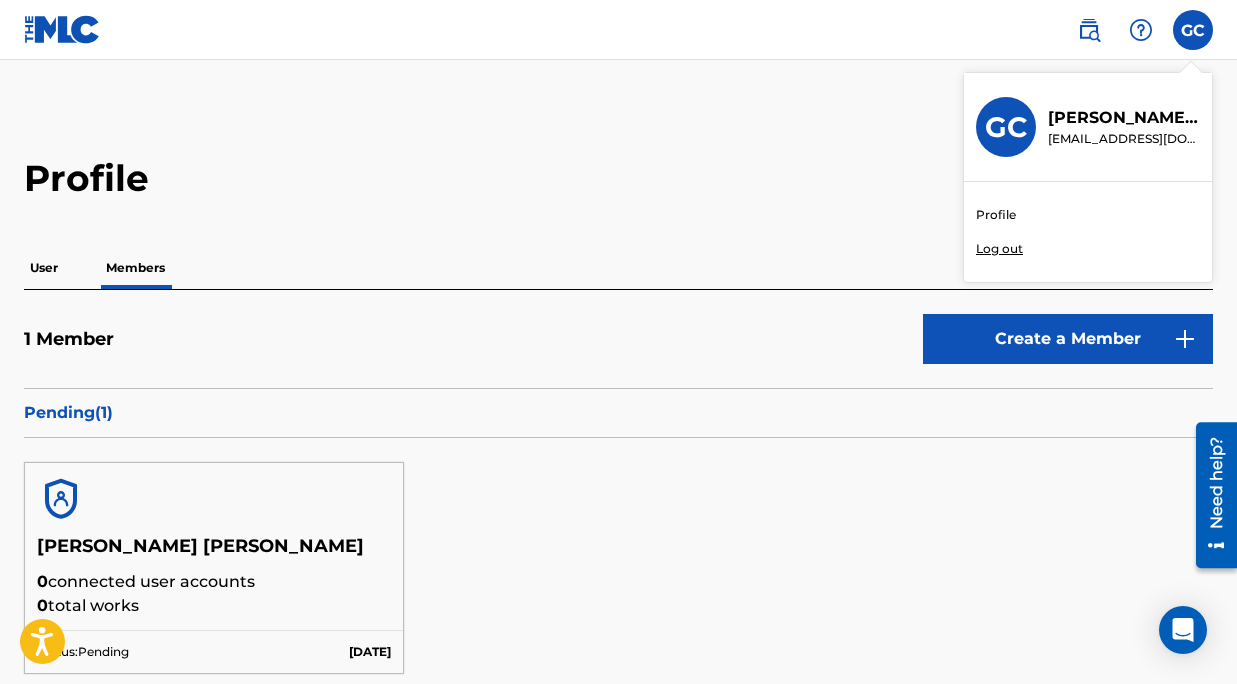 click on "Profile" at bounding box center (996, 215) 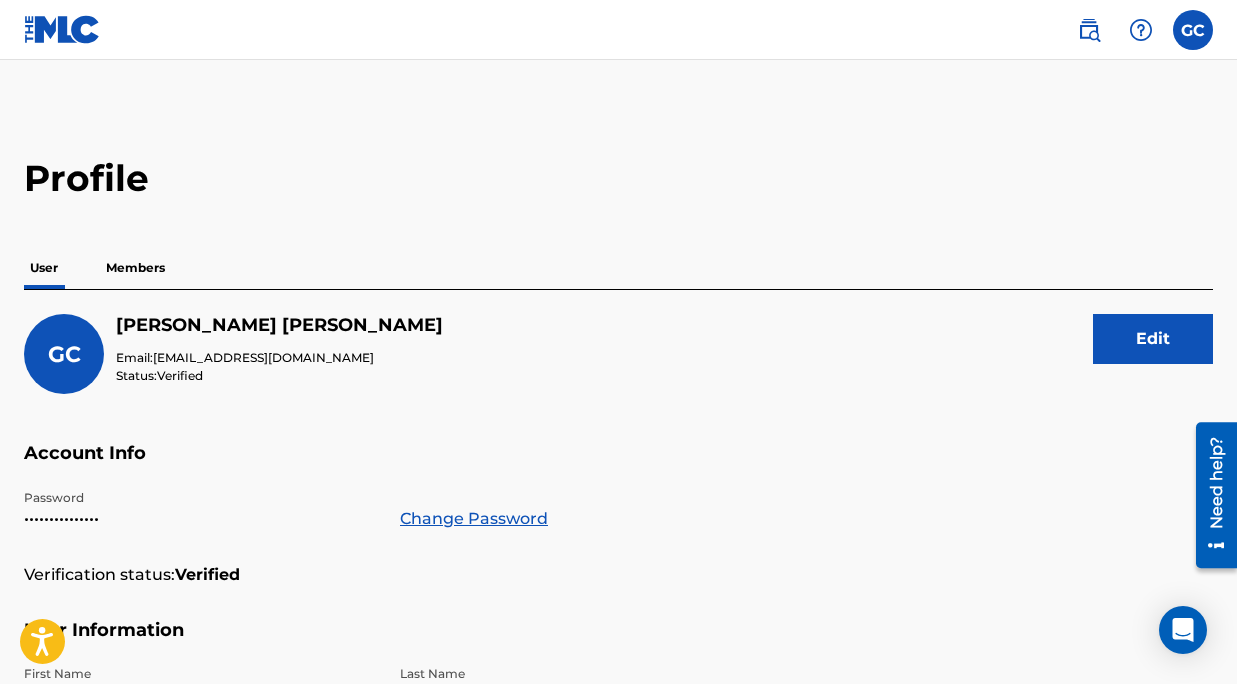 scroll, scrollTop: 0, scrollLeft: 0, axis: both 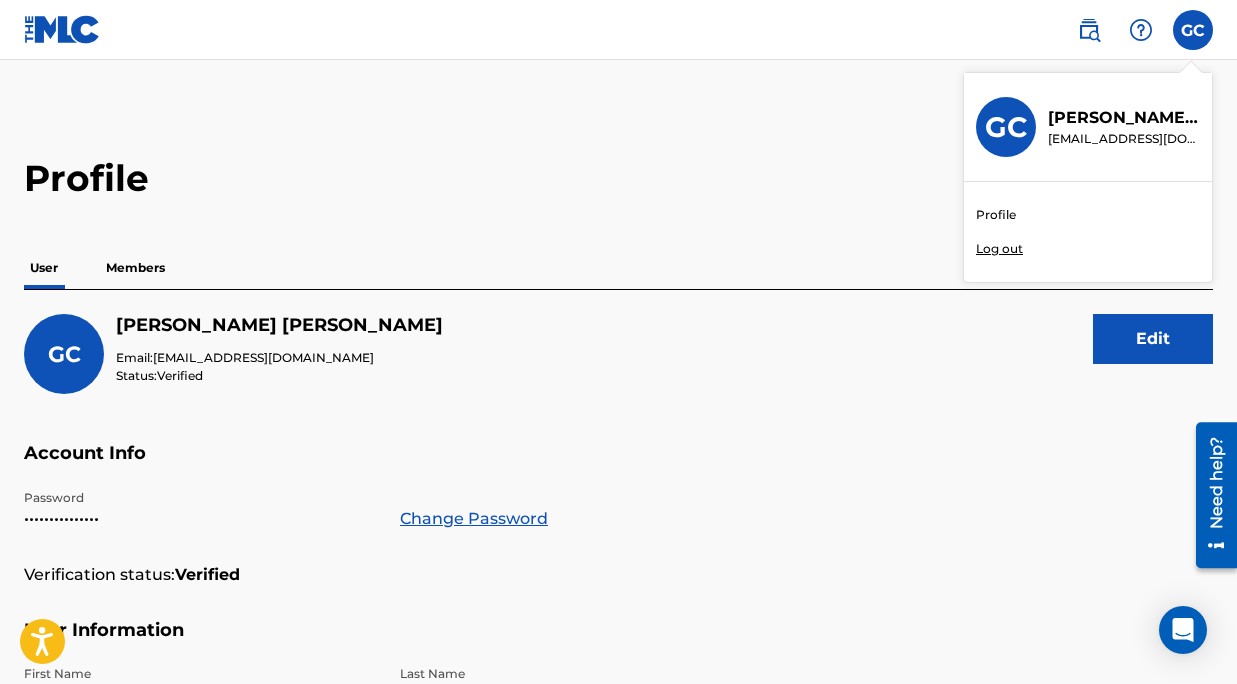 click on "Profile User Members GC [PERSON_NAME]   [PERSON_NAME] Email:  [EMAIL_ADDRESS][DOMAIN_NAME] Status:  Verified Edit Account Info Password ••••••••••••••• Change Password Verification status:   Verified User Information First Name [PERSON_NAME] Last Name [PERSON_NAME] Date Of Birth [DEMOGRAPHIC_DATA] Address Street Address [STREET_ADDRESS][US_STATE] Contact Information Phone Number [PHONE_NUMBER] Email Address [EMAIL_ADDRESS][DOMAIN_NAME]" at bounding box center [618, 679] 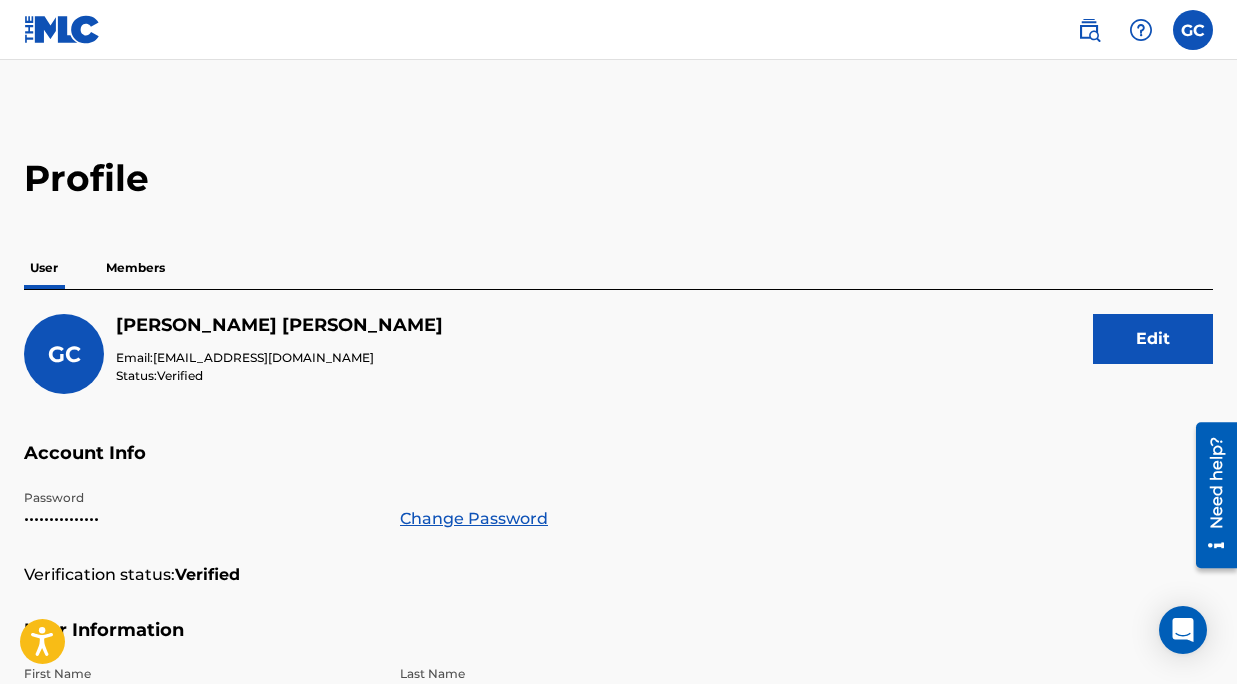 scroll, scrollTop: 0, scrollLeft: 0, axis: both 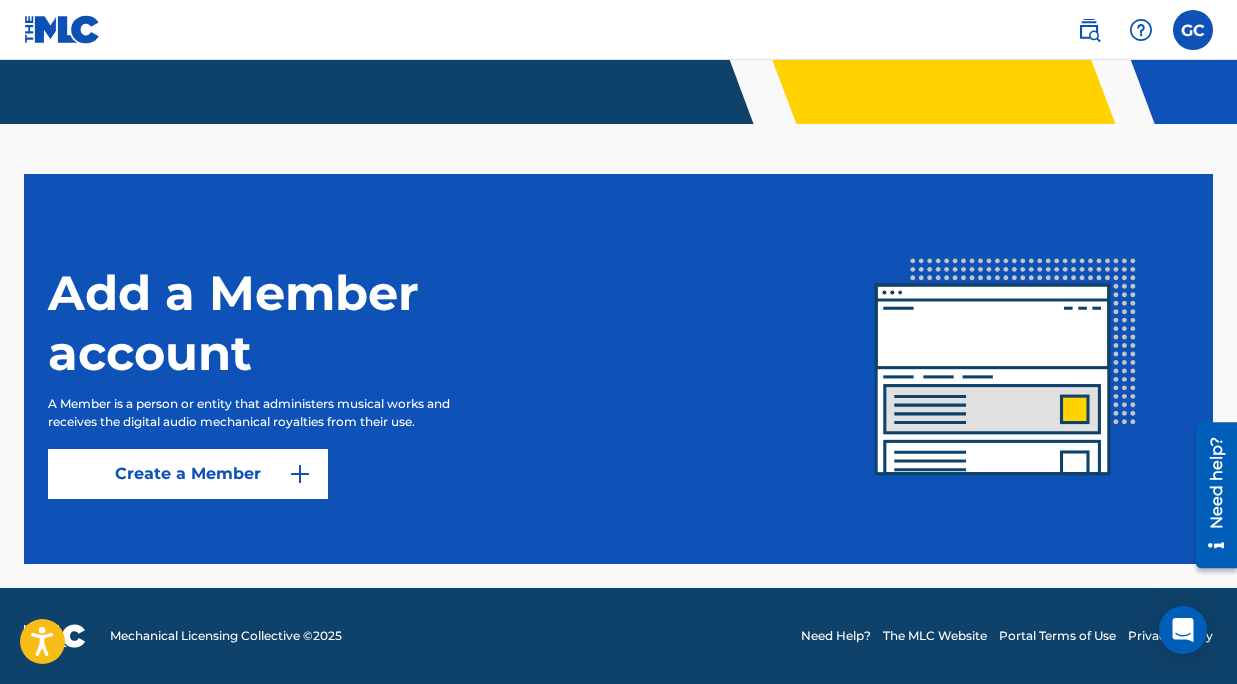 click at bounding box center [1193, 30] 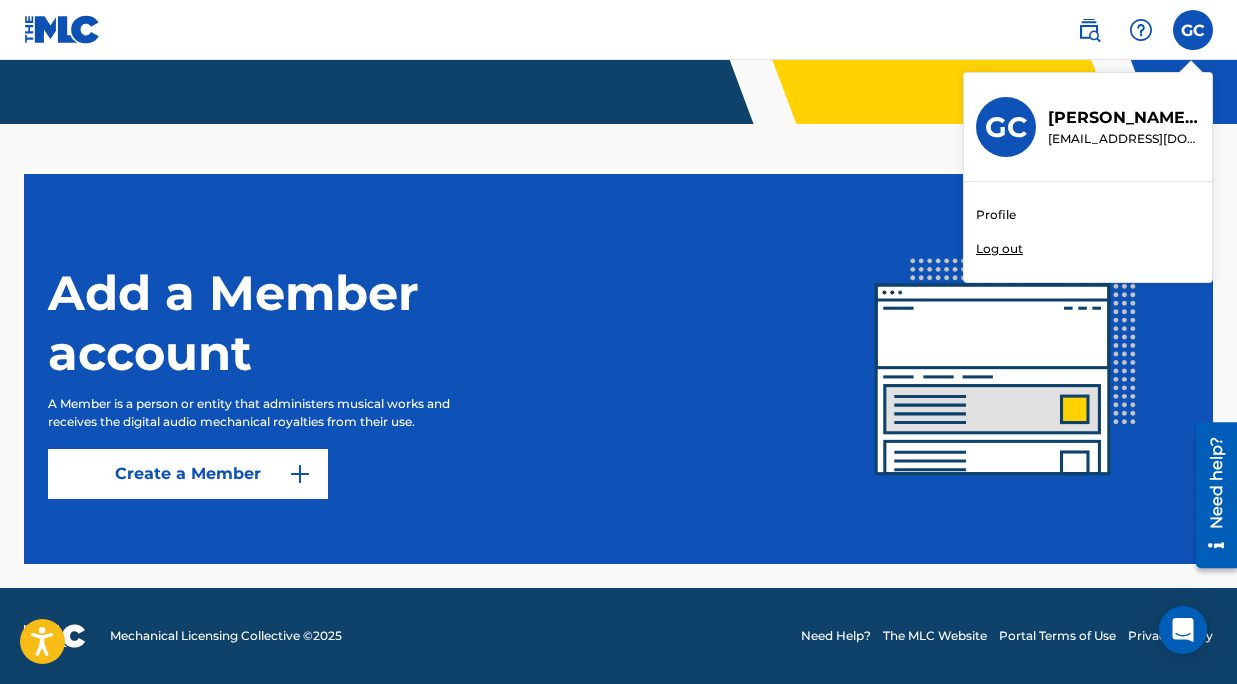 click on "Profile" at bounding box center (996, 215) 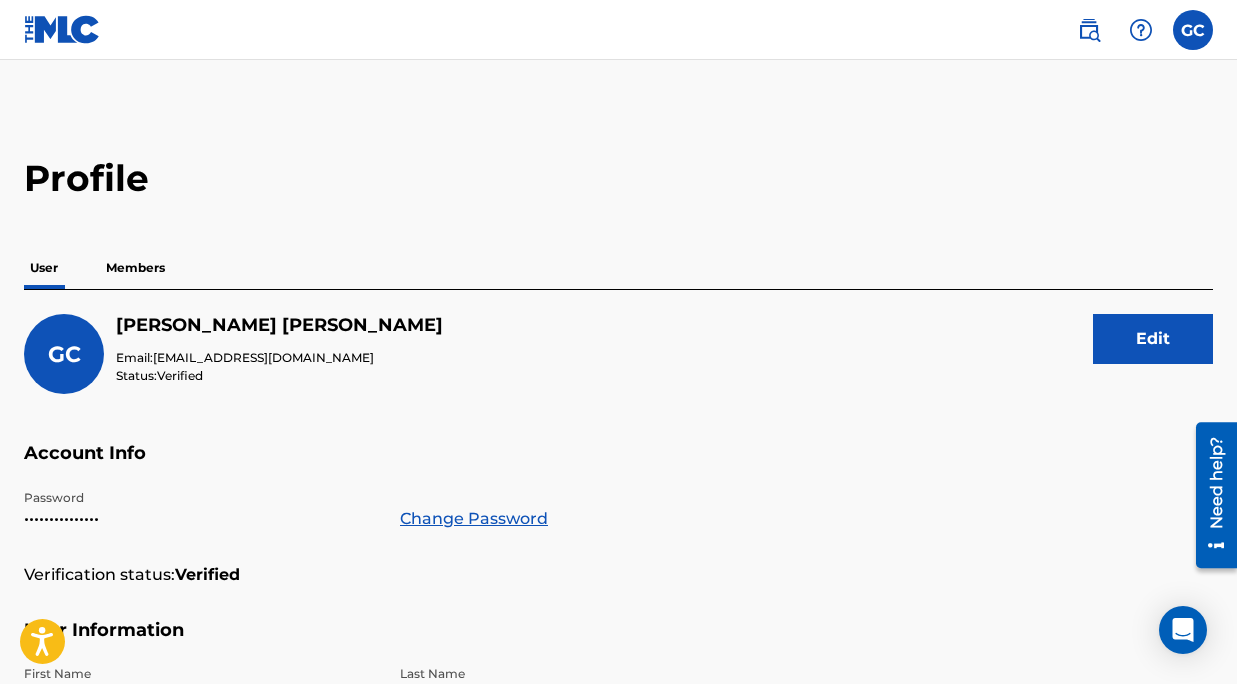 scroll, scrollTop: 0, scrollLeft: 0, axis: both 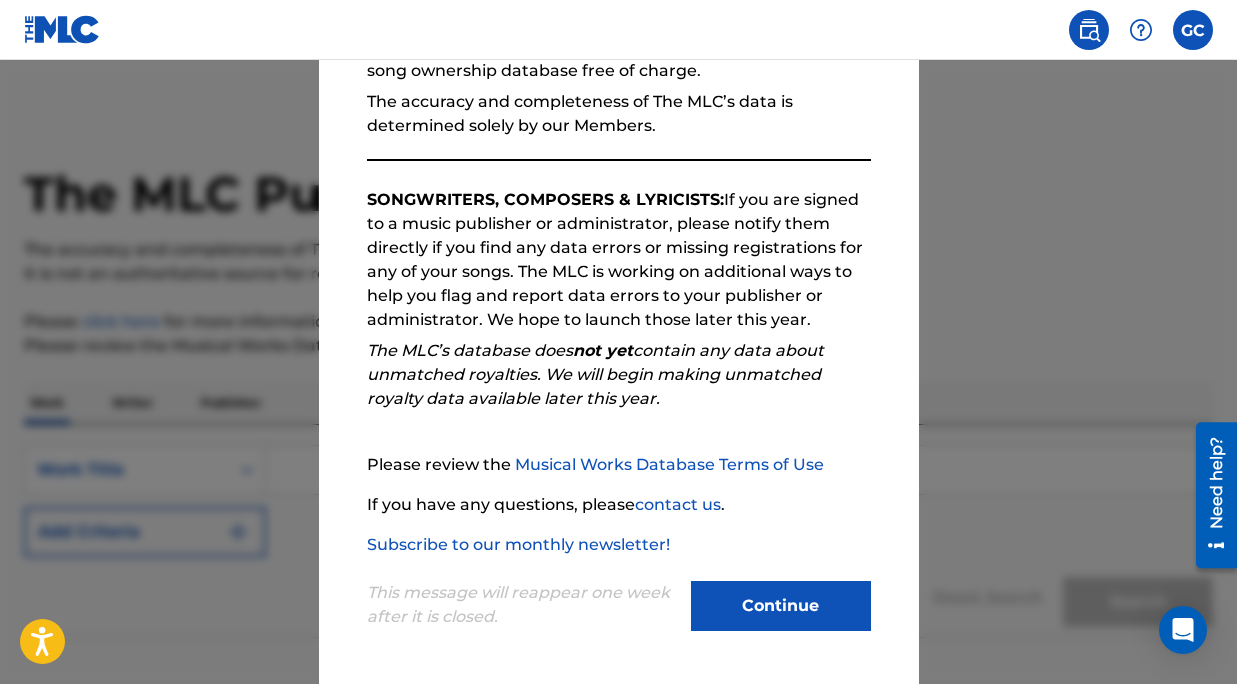click on "Continue" at bounding box center [781, 606] 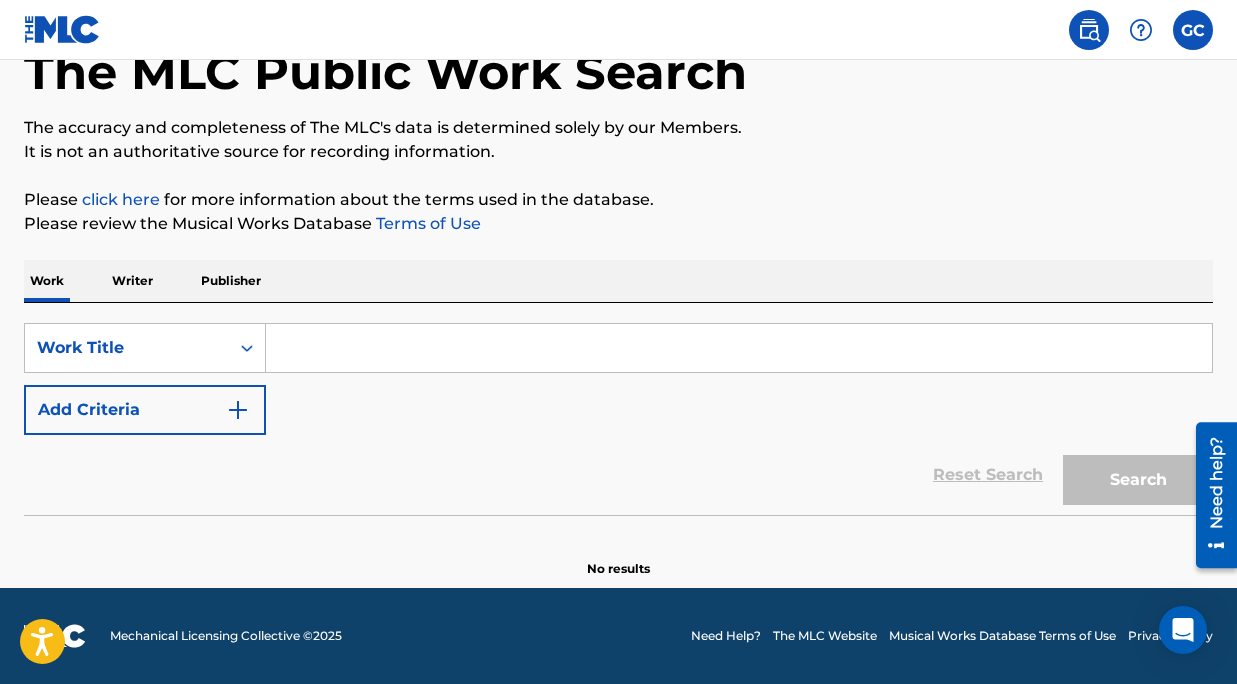 scroll, scrollTop: 122, scrollLeft: 0, axis: vertical 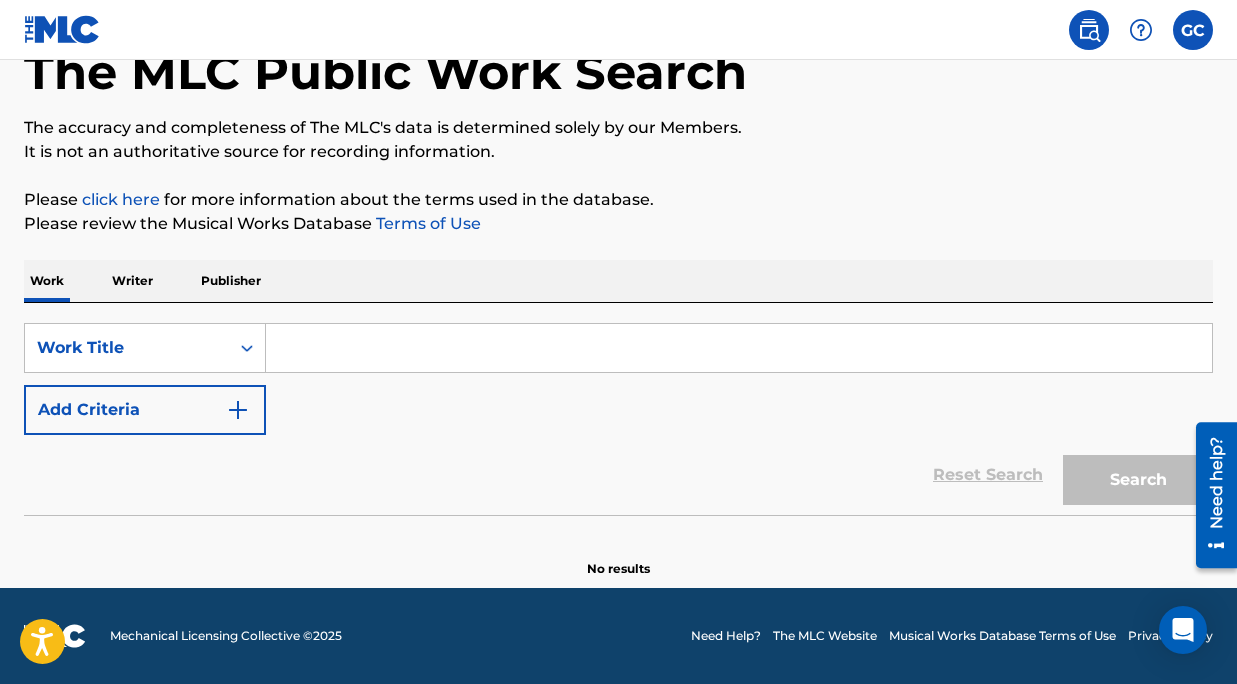 click on "Writer" at bounding box center [132, 281] 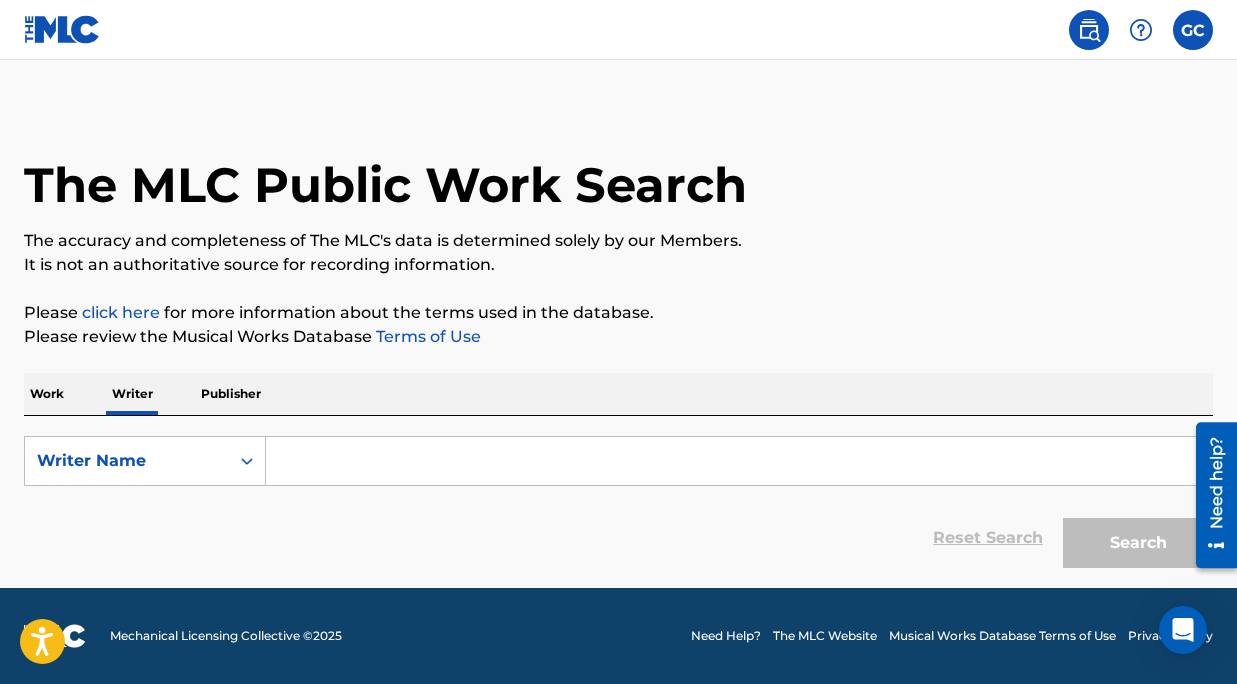 scroll, scrollTop: 9, scrollLeft: 0, axis: vertical 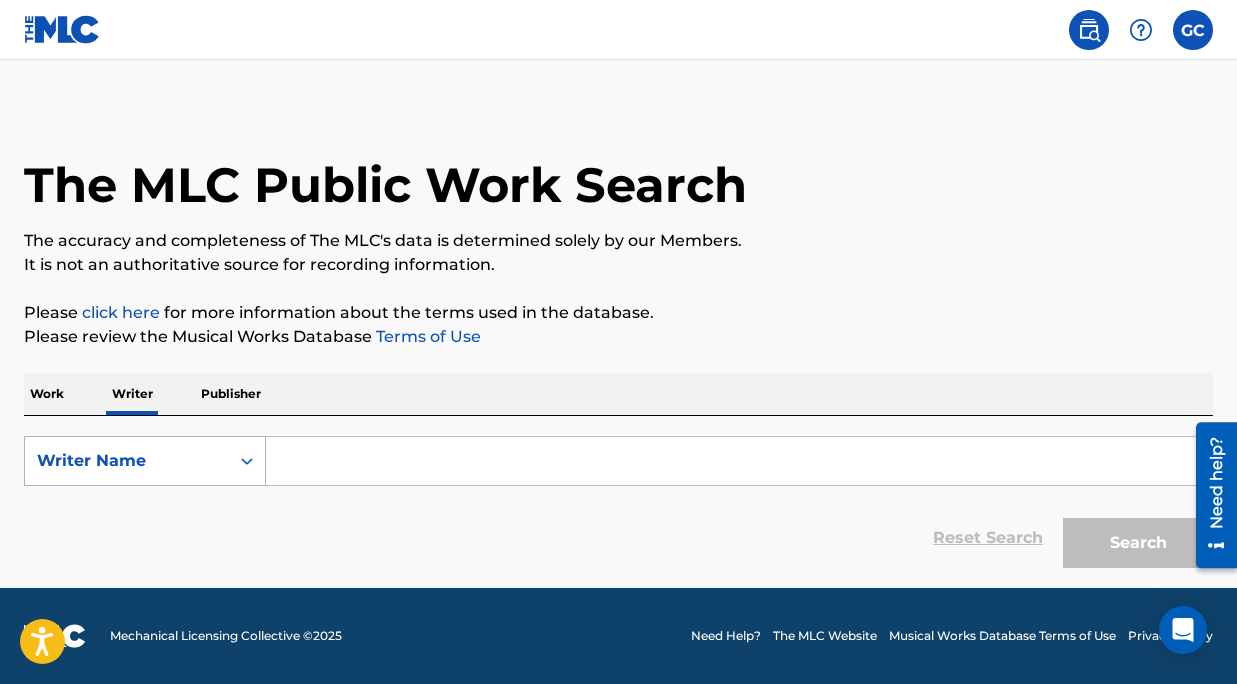 click 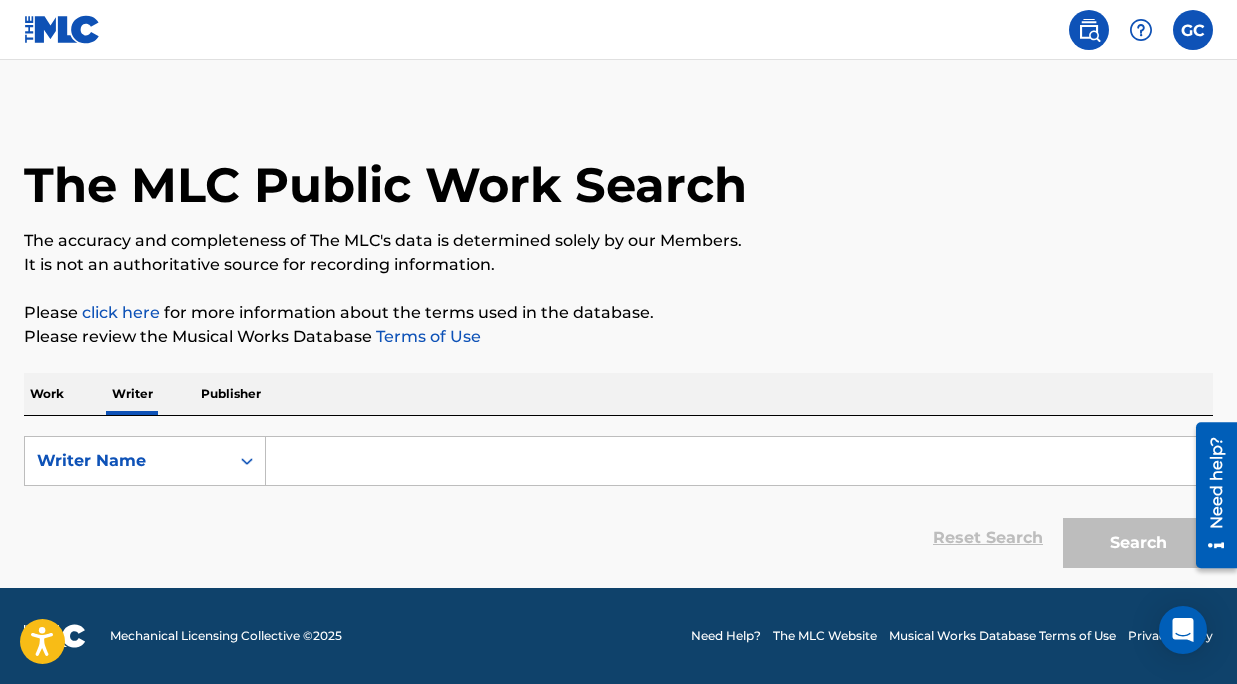 click on "Reset Search Search" at bounding box center (618, 538) 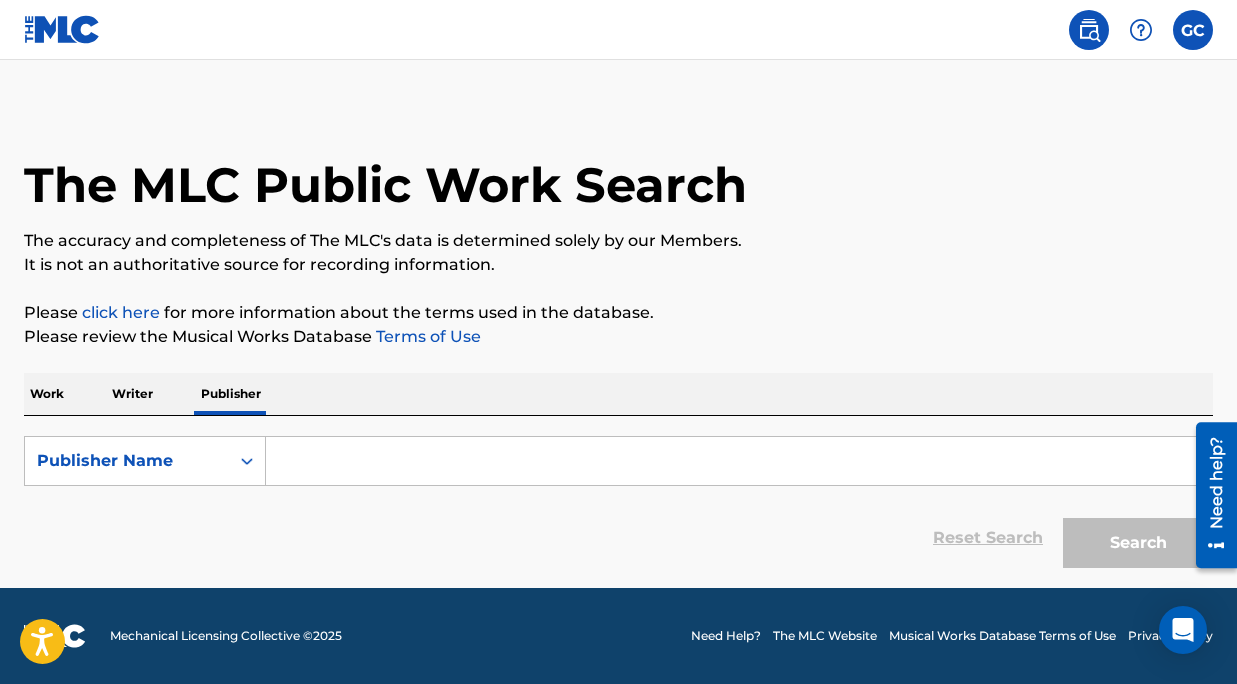 scroll, scrollTop: 0, scrollLeft: 0, axis: both 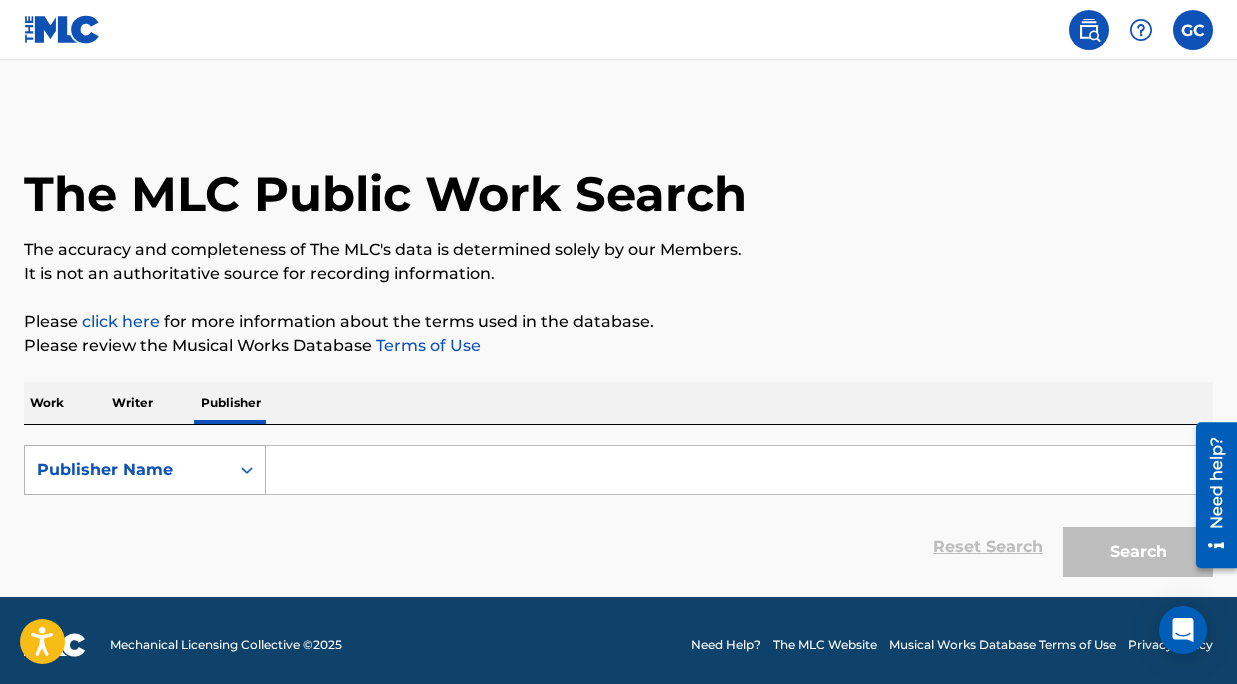 click 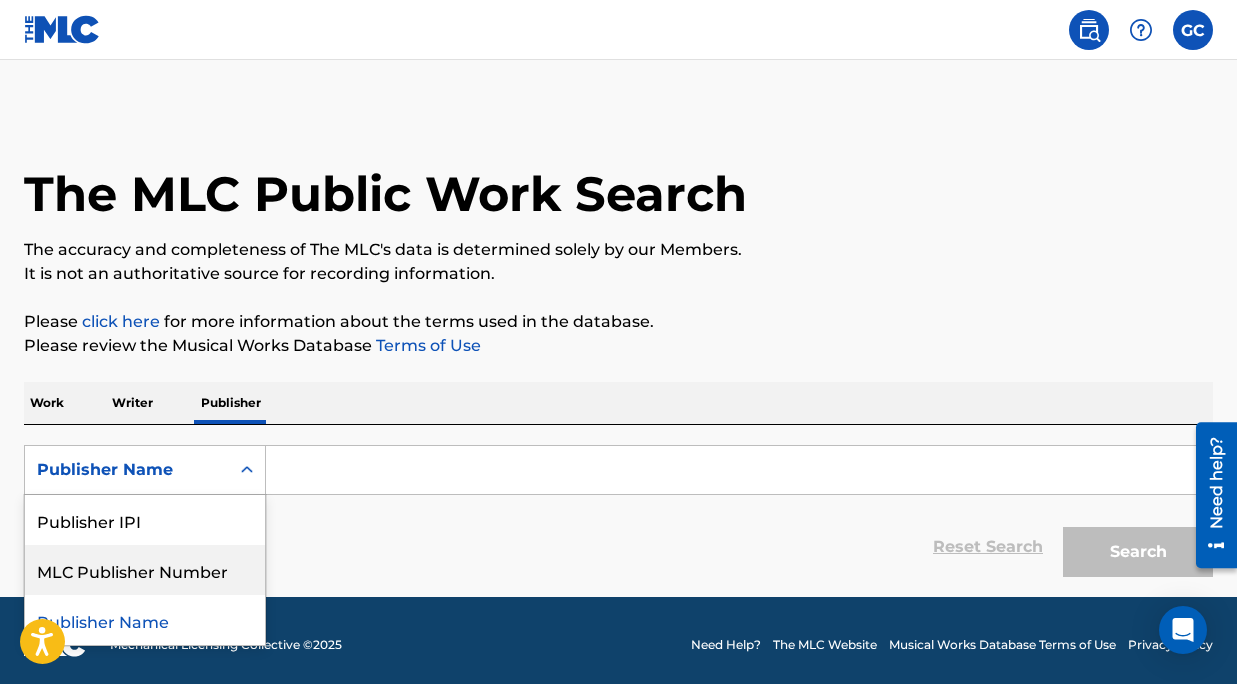 click on "Reset Search Search" at bounding box center [618, 547] 